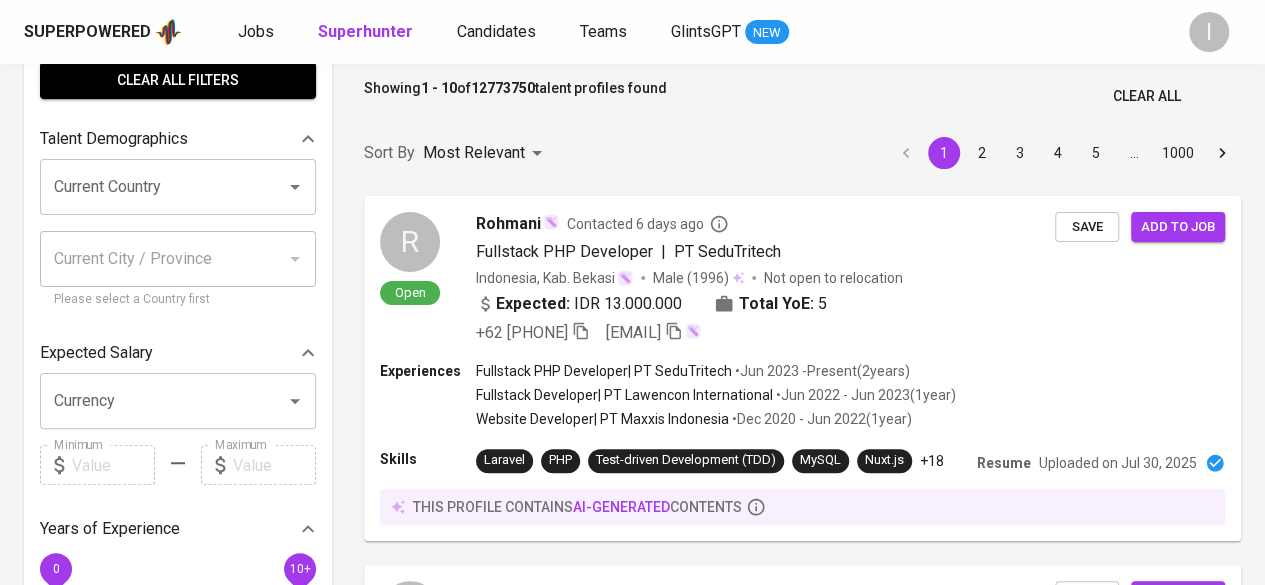 scroll, scrollTop: 0, scrollLeft: 0, axis: both 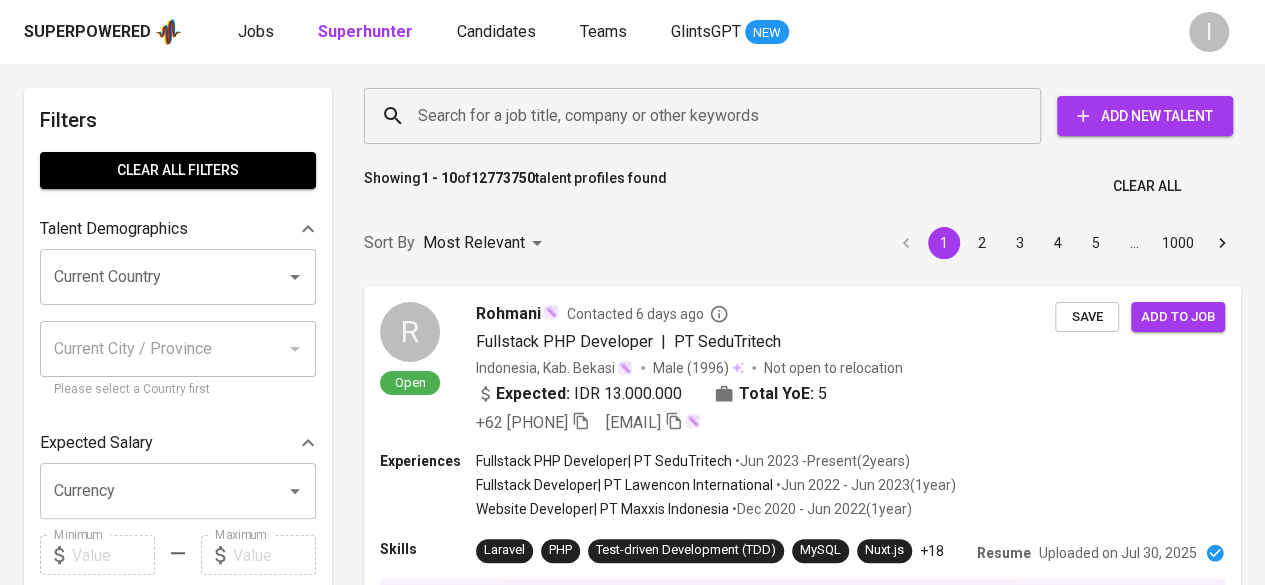 click on "Search for a job title, company or other keywords" at bounding box center [707, 116] 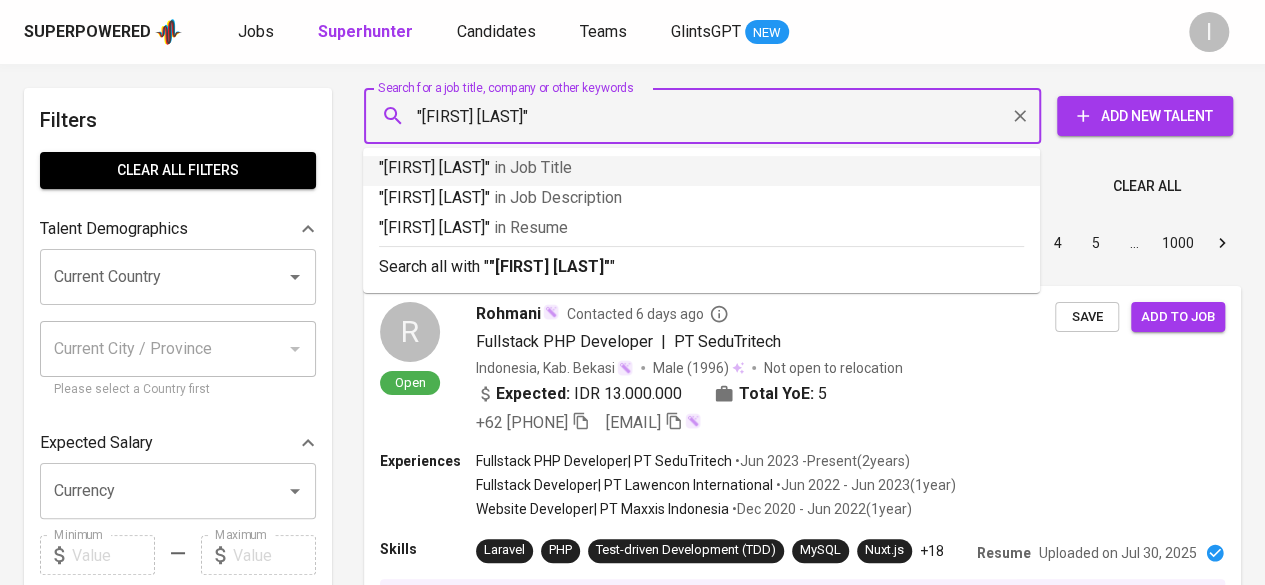 click on ""Randy Ganesha"" at bounding box center [707, 116] 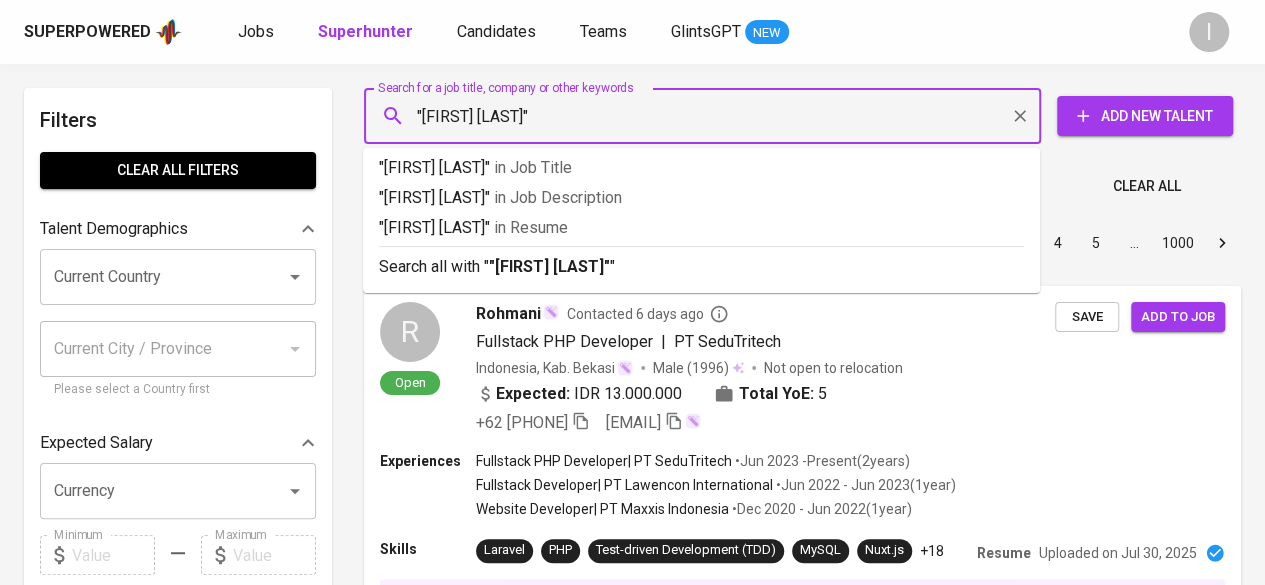 click on ""Randy Ganesya"" at bounding box center [707, 116] 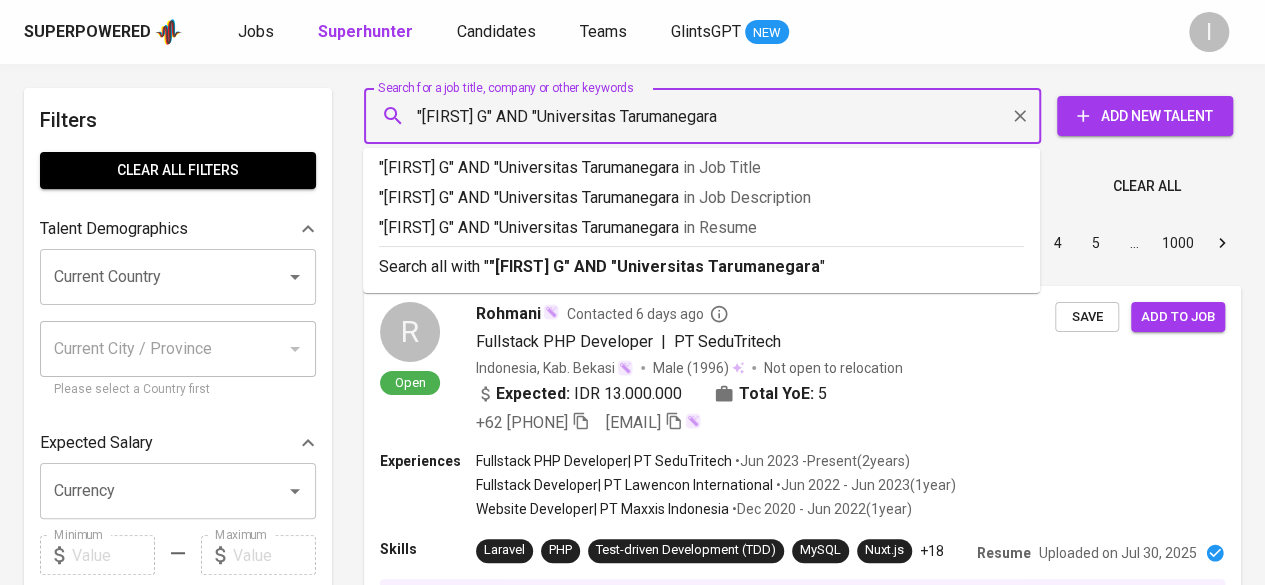 type on ""Randy Ganesya" AND "Universitas Tarumanegara"" 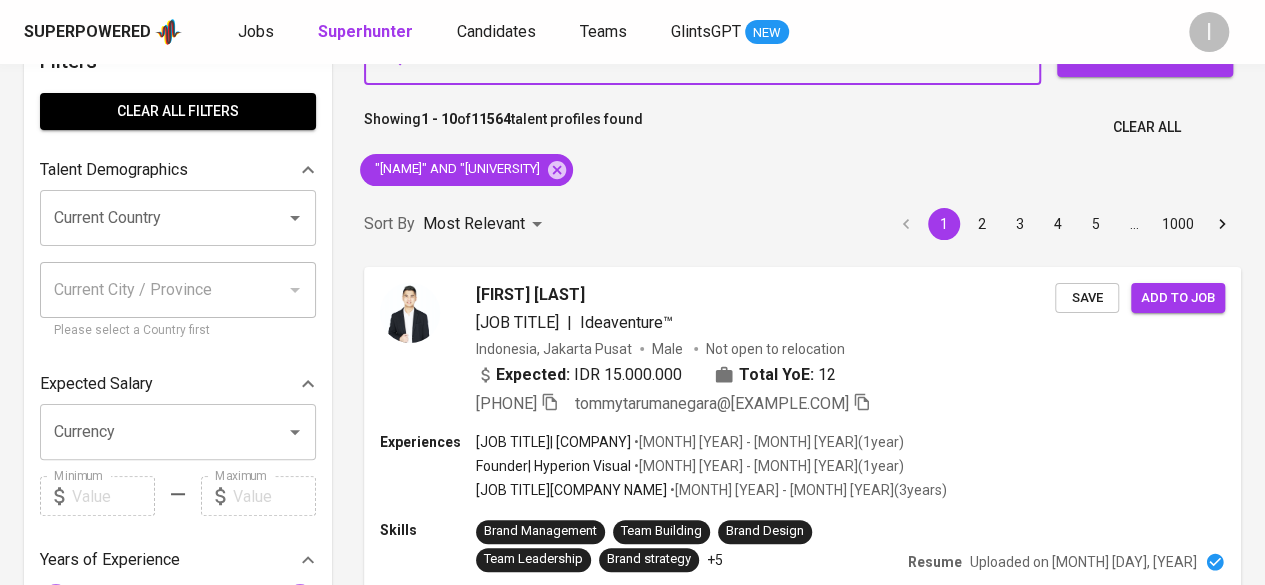 scroll, scrollTop: 0, scrollLeft: 0, axis: both 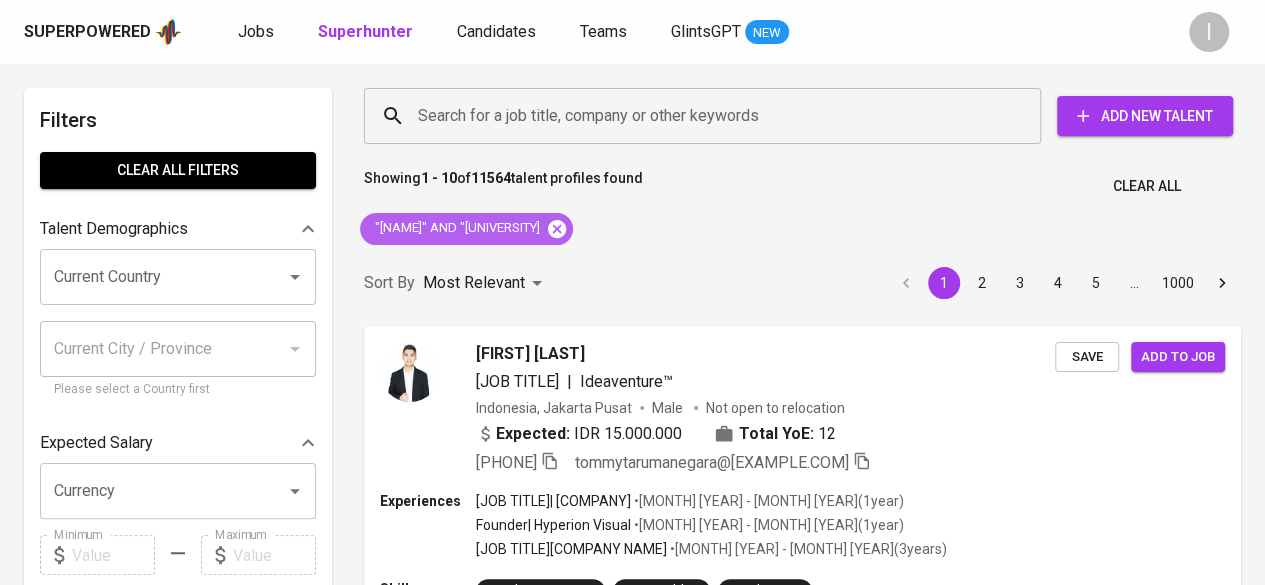 click 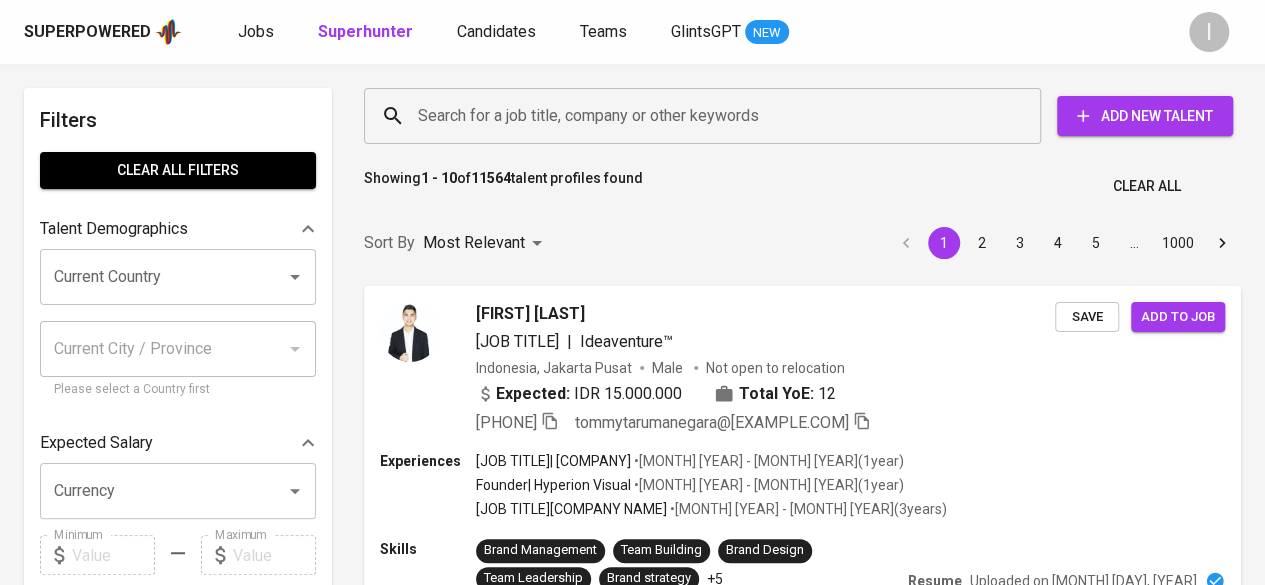click on "Search for a job title, company or other keywords" at bounding box center [707, 116] 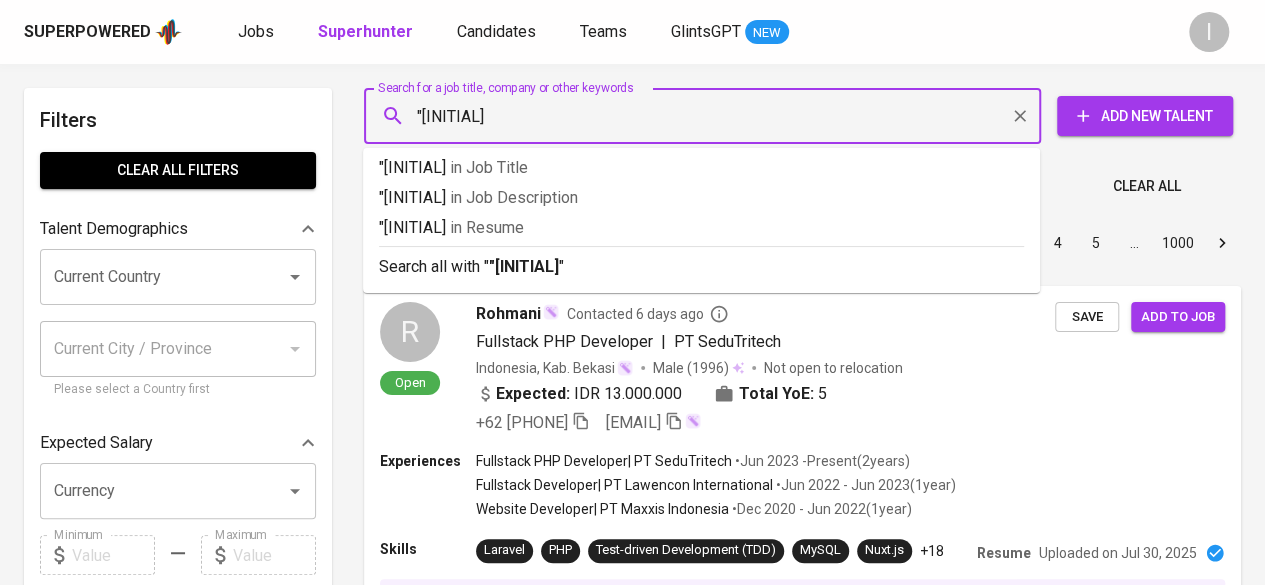 type on """ 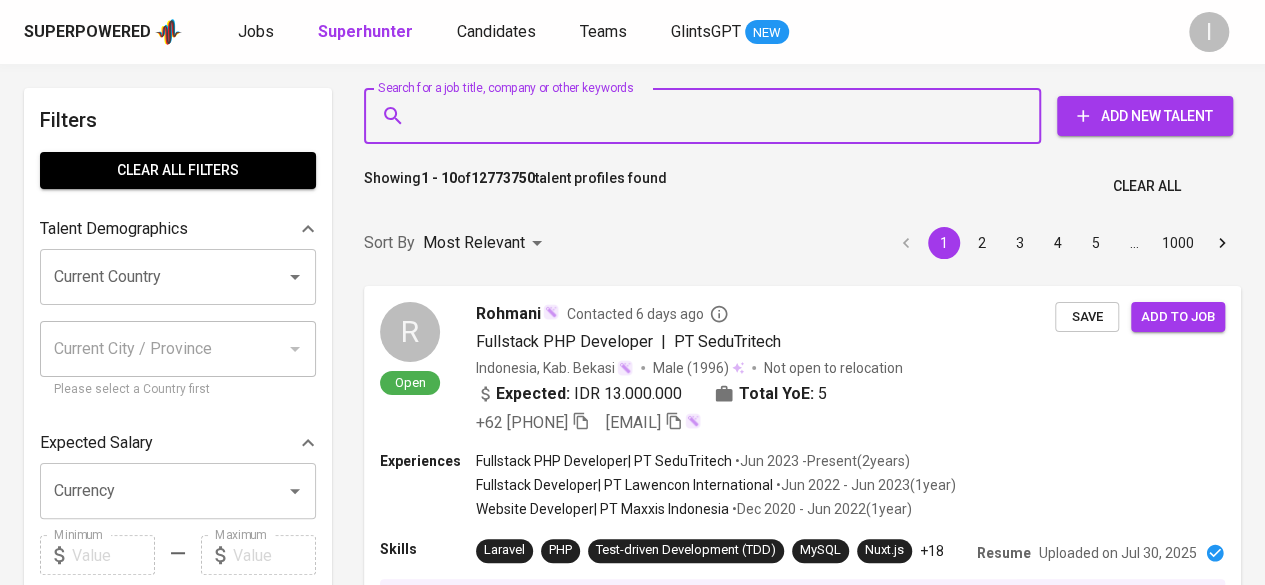 type on """ 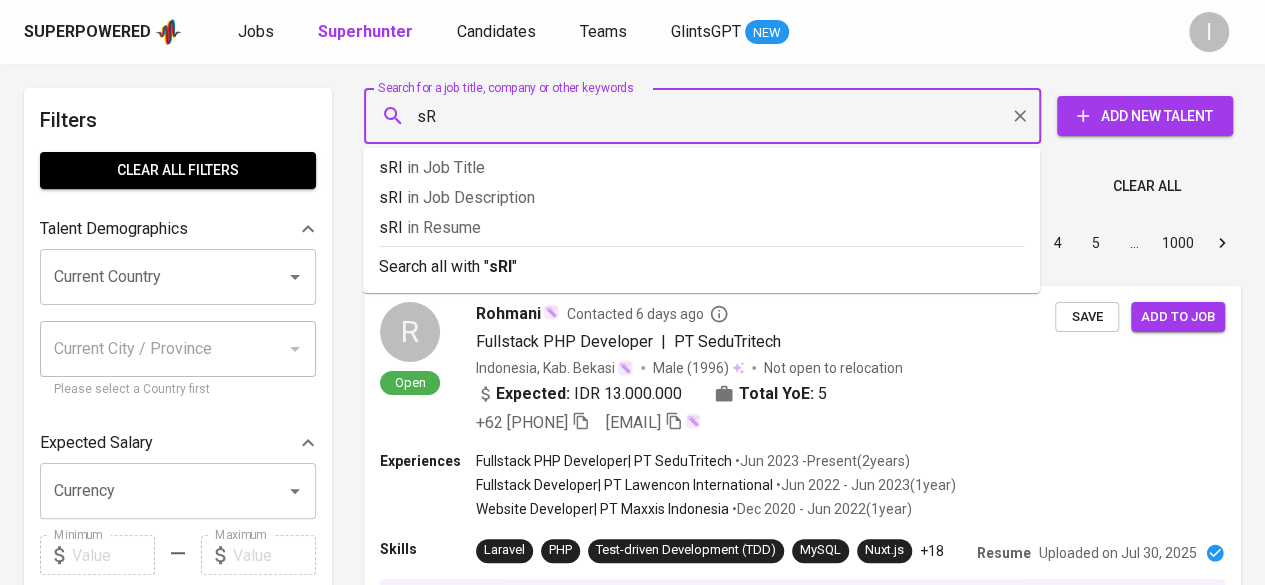 type on "s" 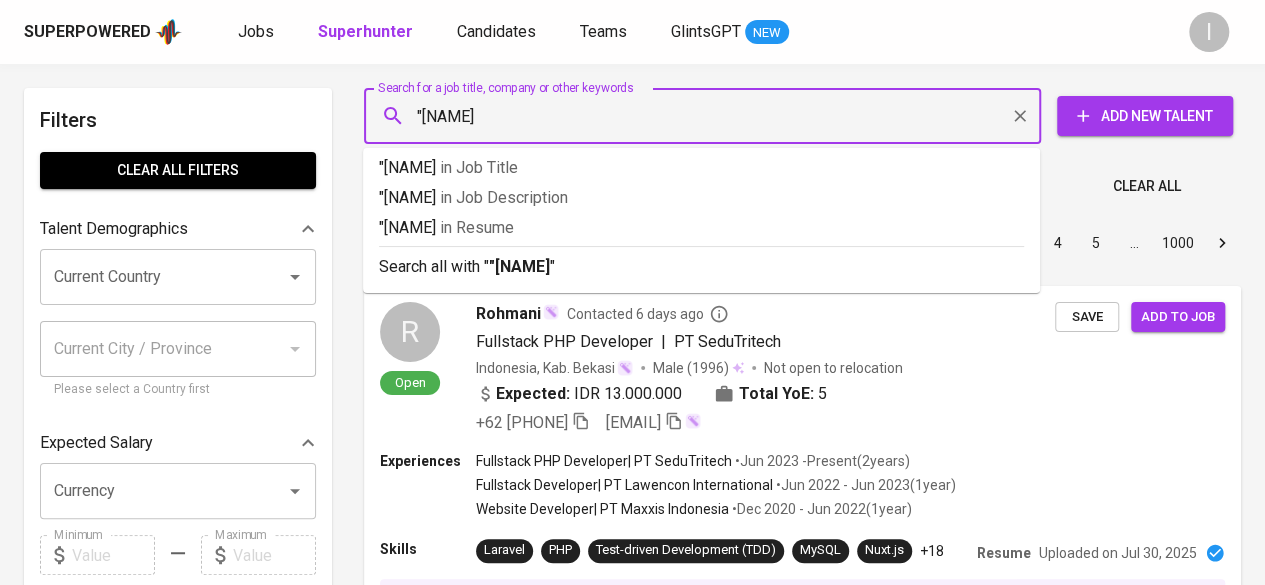 type on ""Srihapan Mega Persada"" 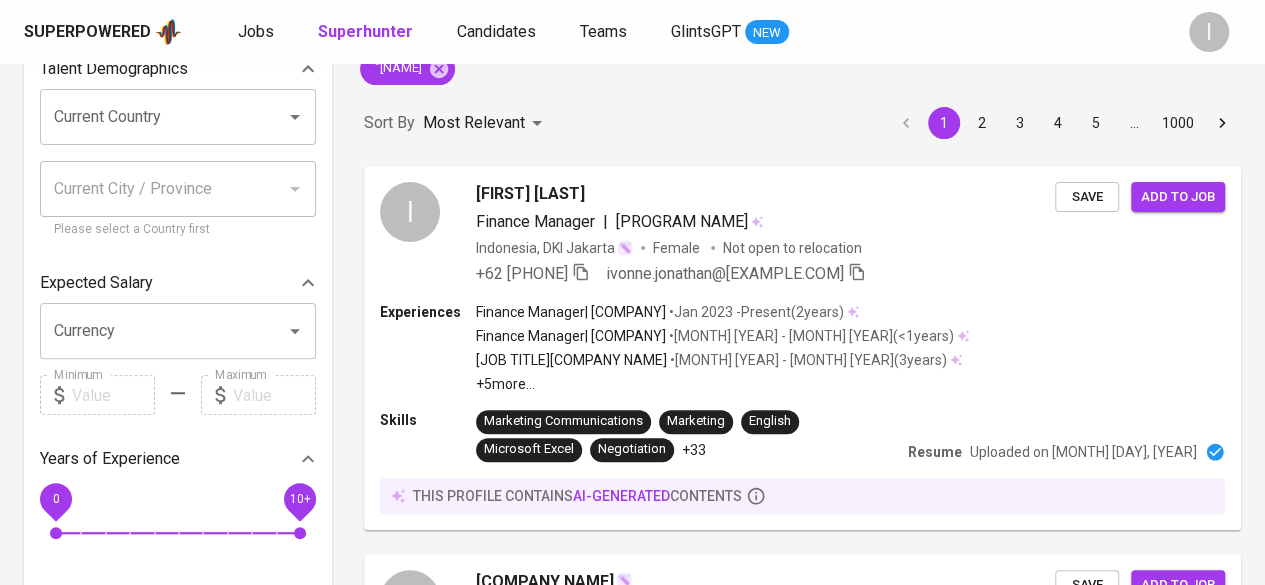 scroll, scrollTop: 100, scrollLeft: 0, axis: vertical 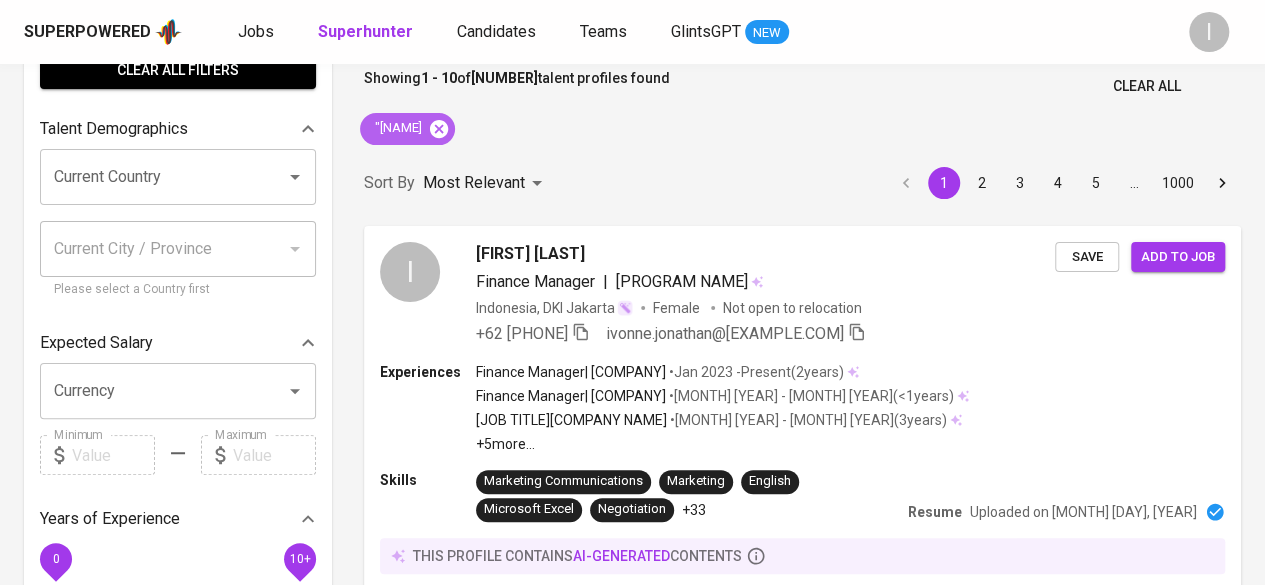 click 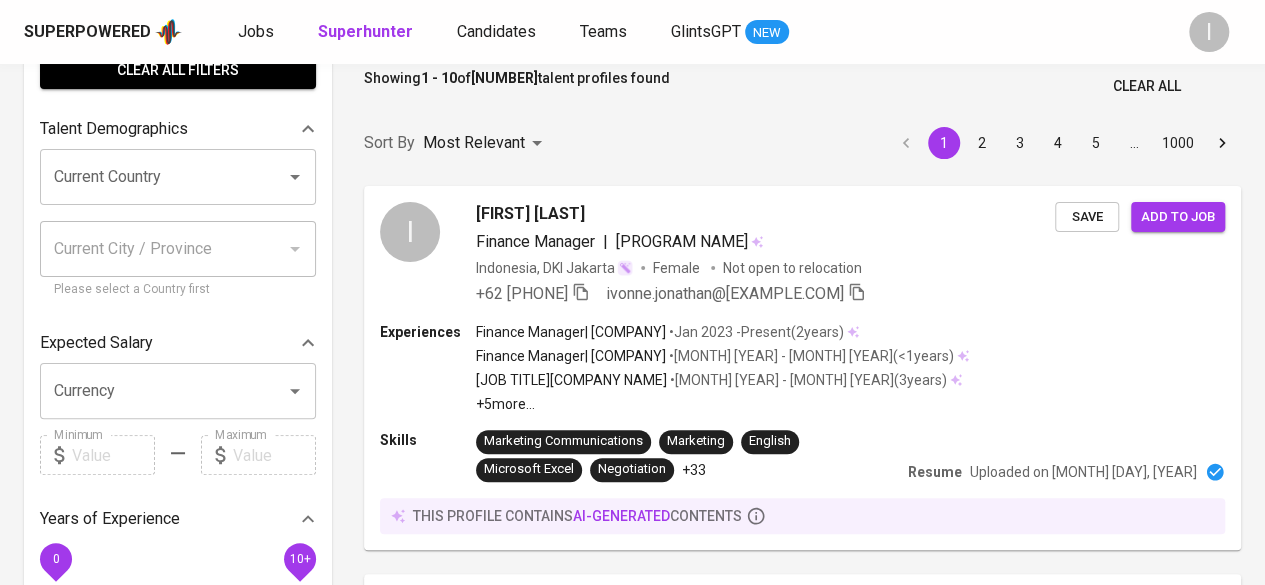 click on "Search for a job title, company or other keywords" at bounding box center [707, 16] 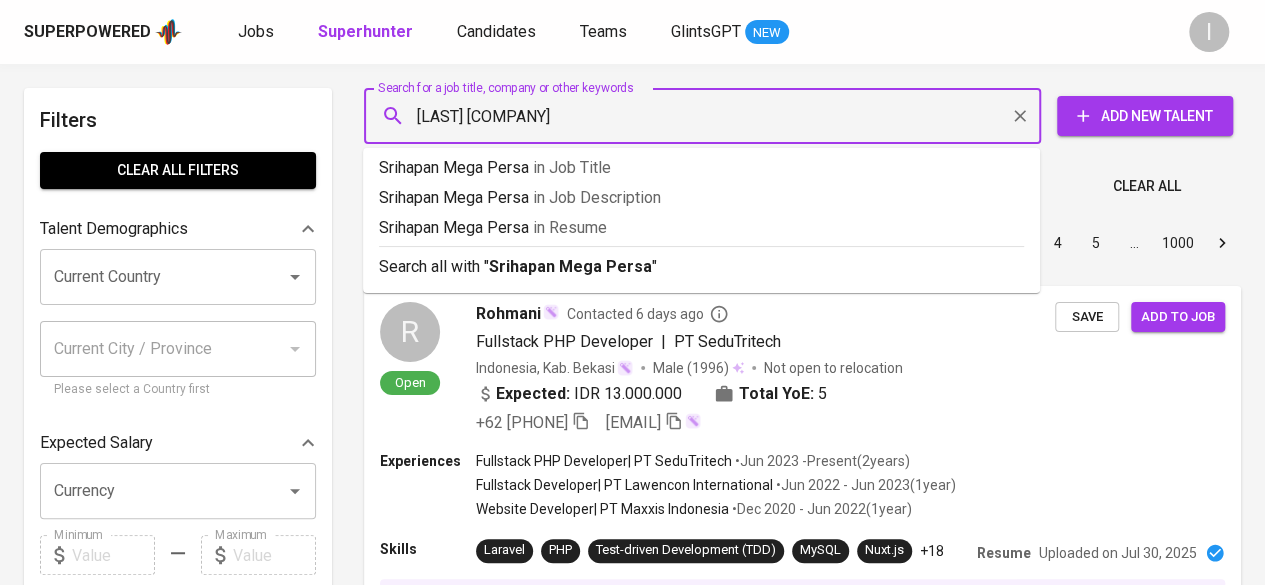 type on "Srihapan Mega Persada" 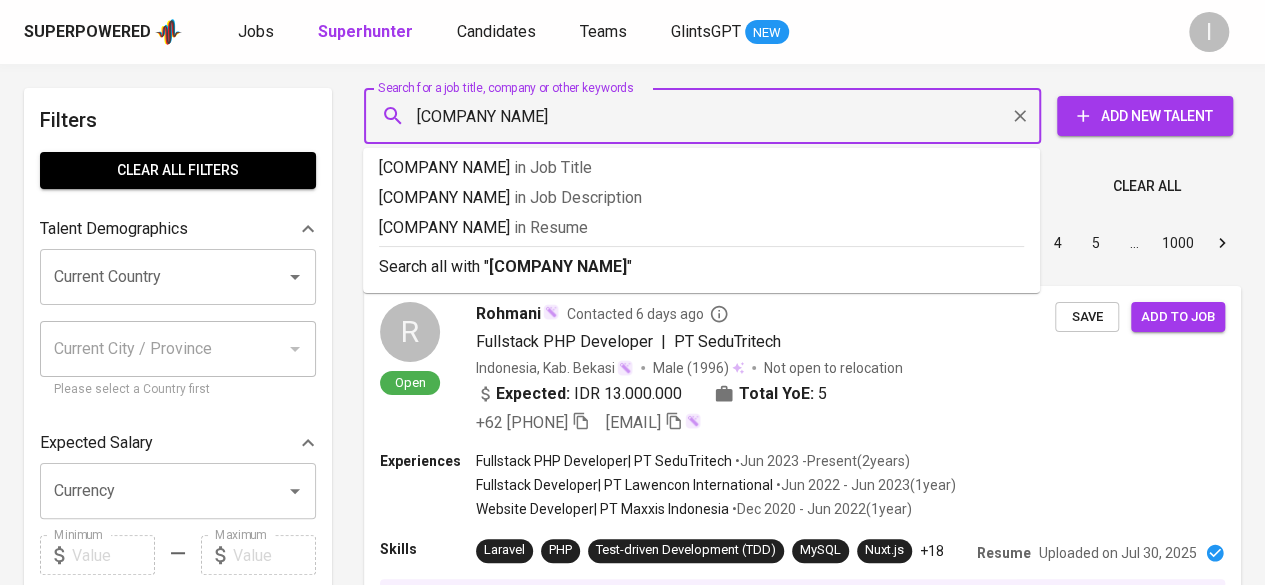 type 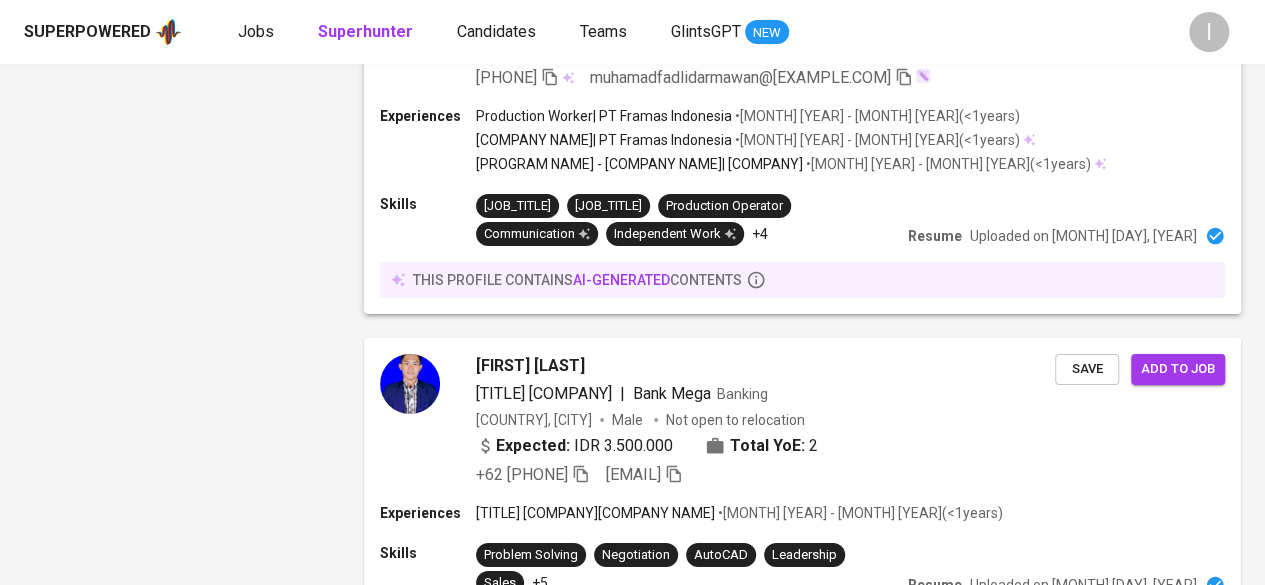 scroll, scrollTop: 3698, scrollLeft: 0, axis: vertical 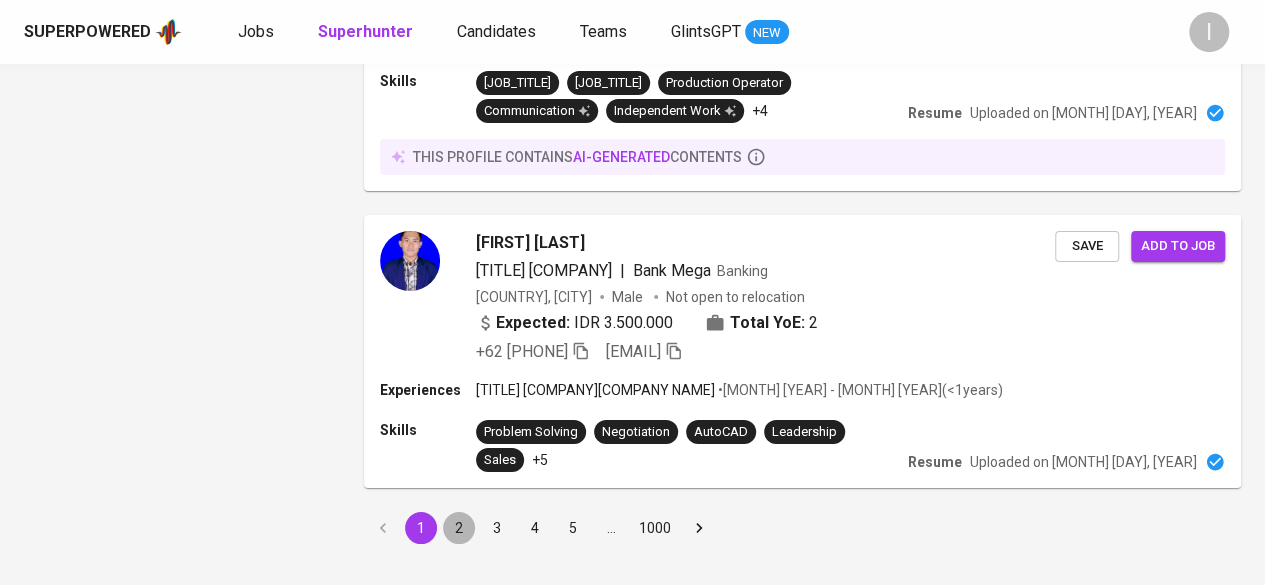 drag, startPoint x: 464, startPoint y: 499, endPoint x: 804, endPoint y: 584, distance: 350.464 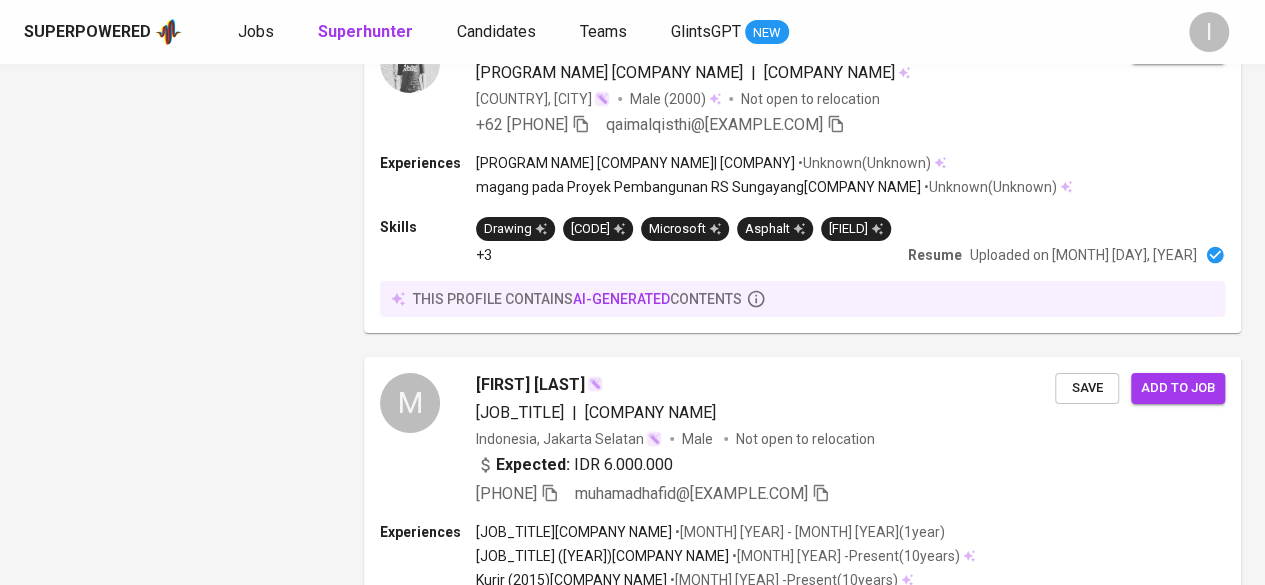scroll, scrollTop: 3500, scrollLeft: 0, axis: vertical 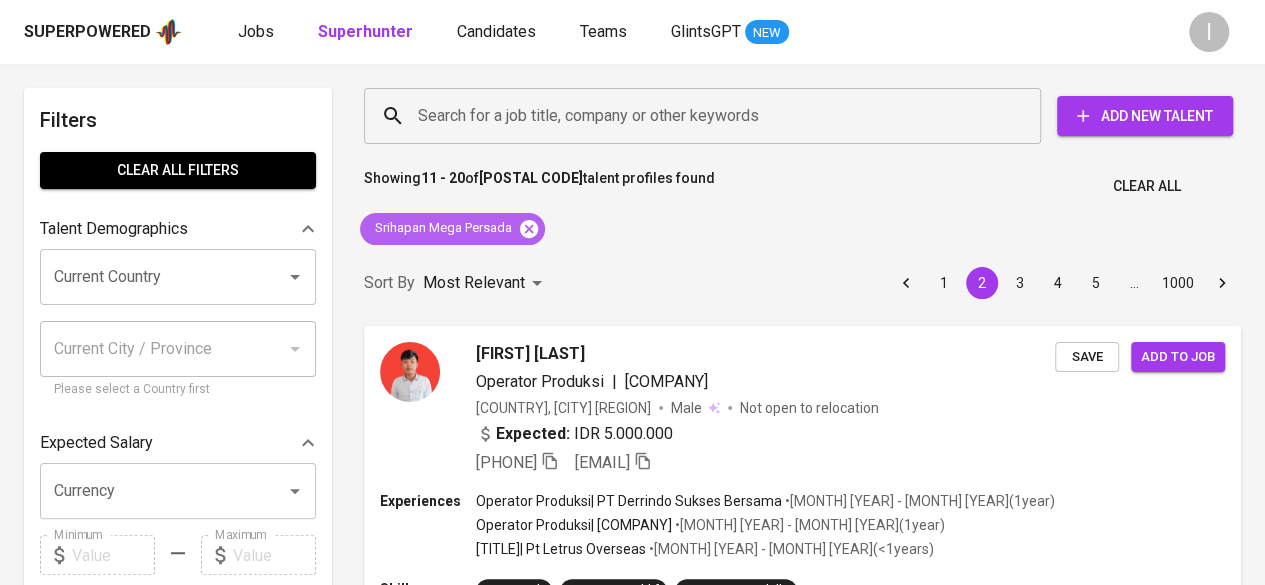 click 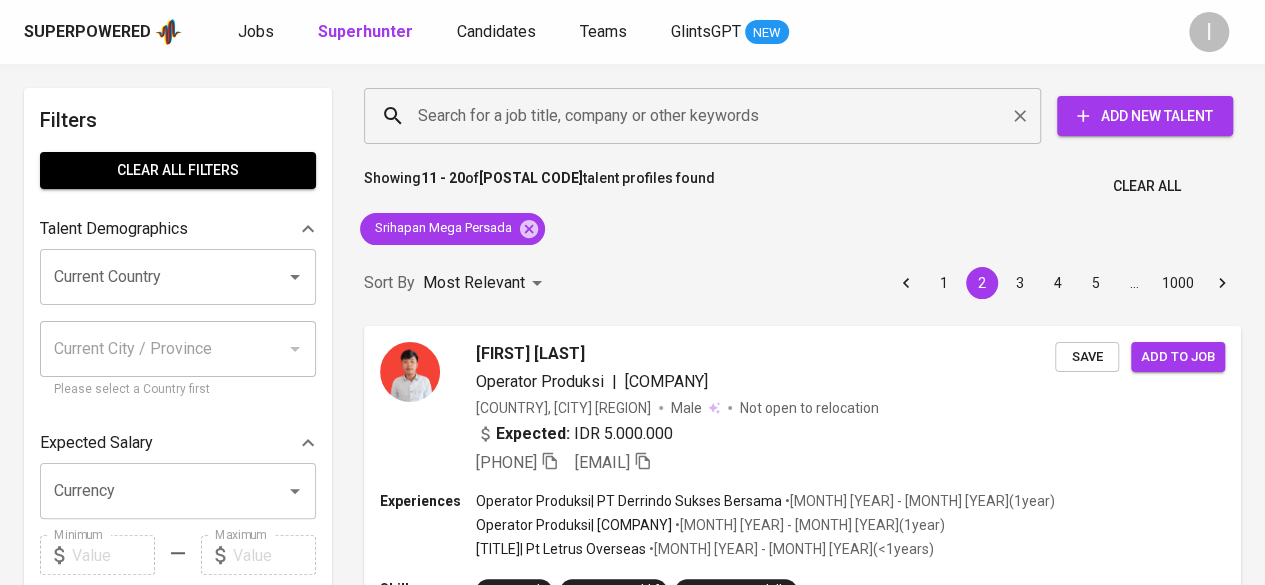 click on "Search for a job title, company or other keywords" at bounding box center [707, 116] 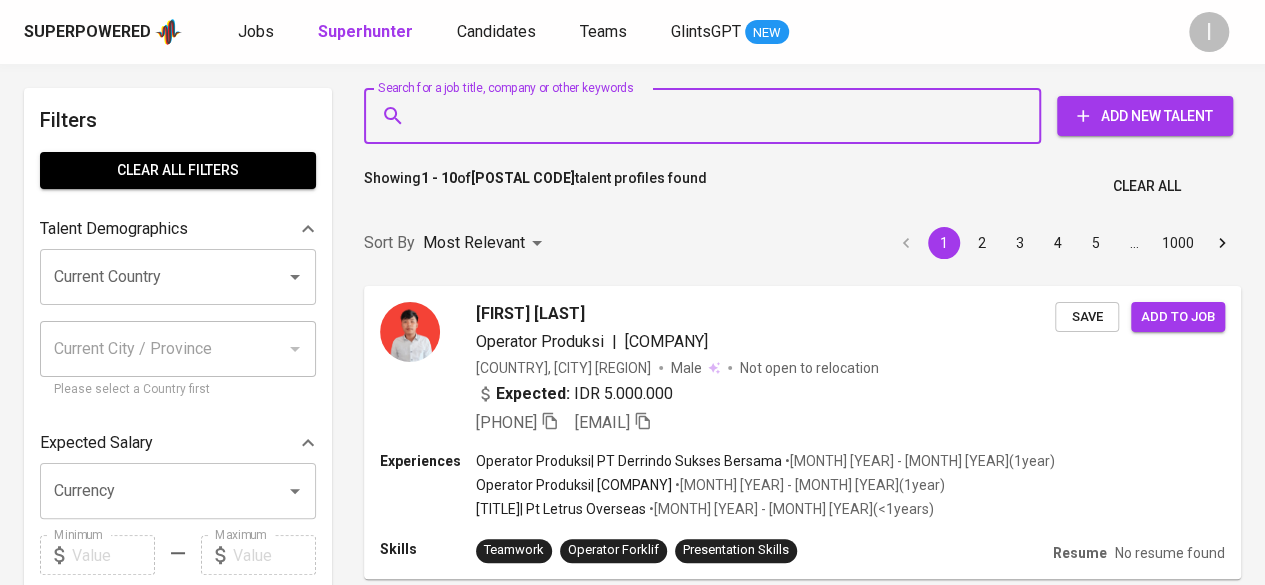 click on "Search for a job title, company or other keywords" at bounding box center [707, 116] 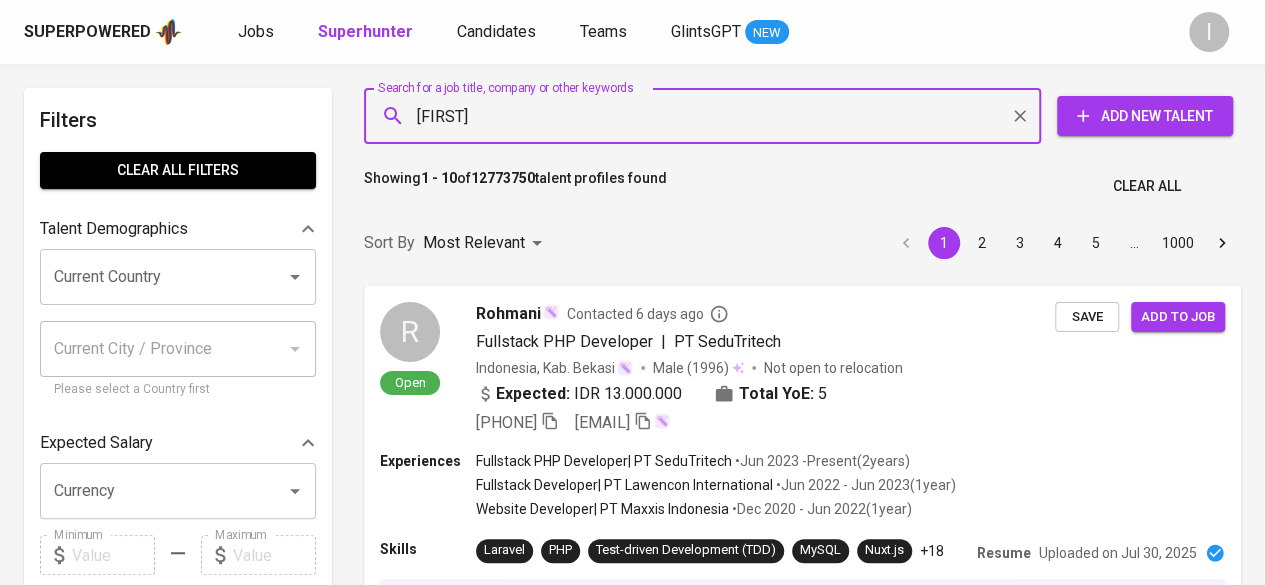 click on "rendy" at bounding box center (707, 116) 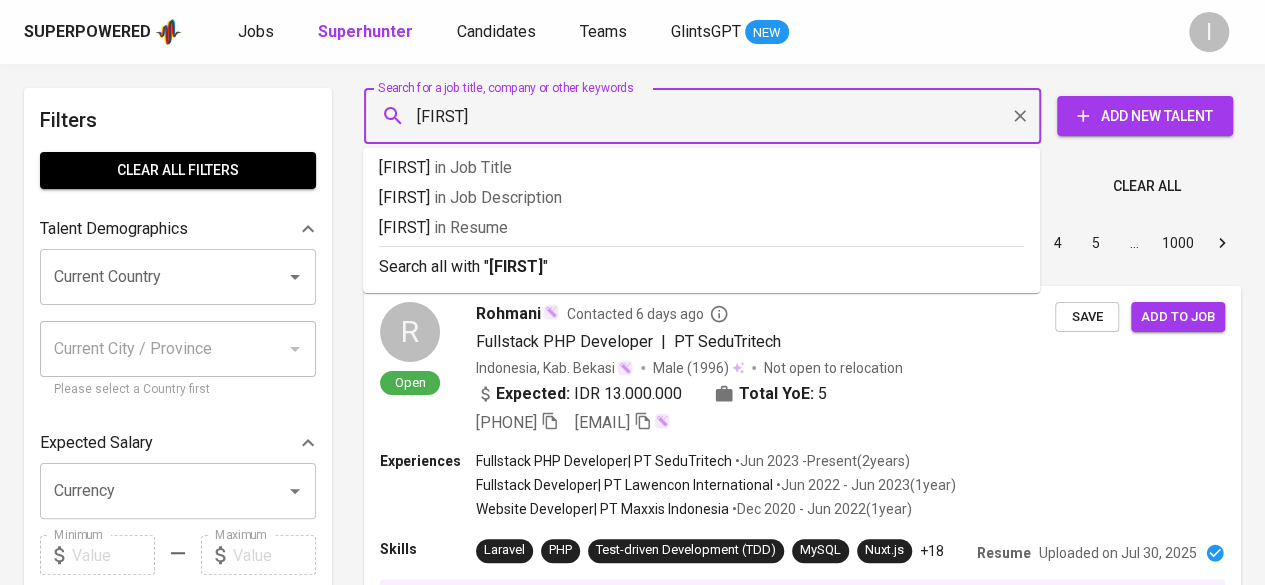 click on "randy" at bounding box center (707, 116) 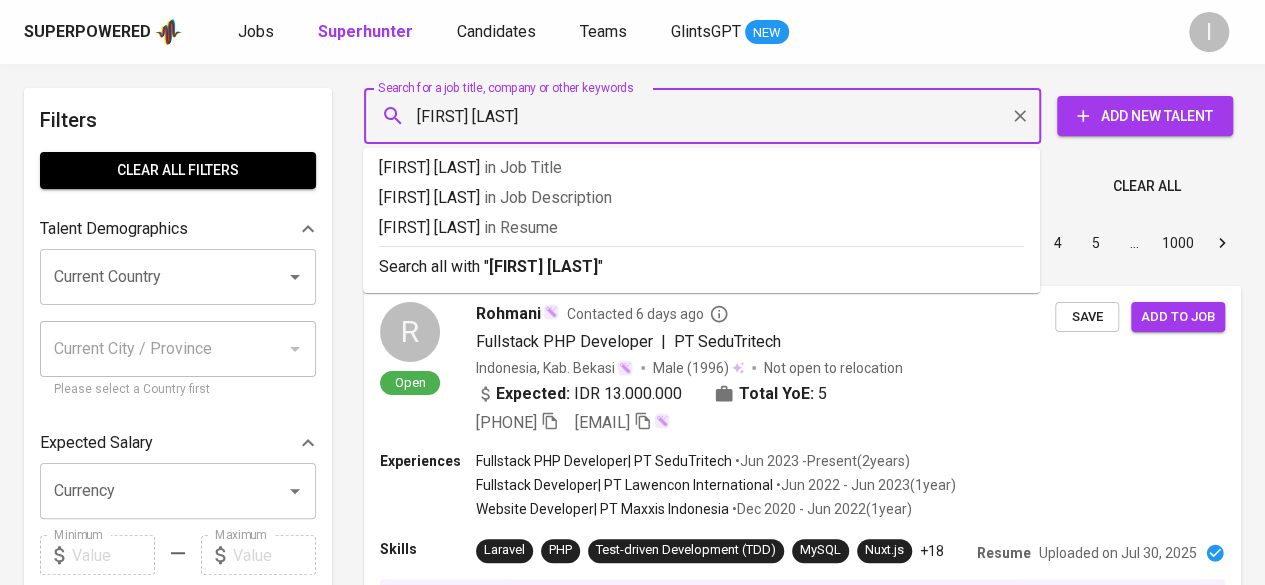 type on "randy ganesya" 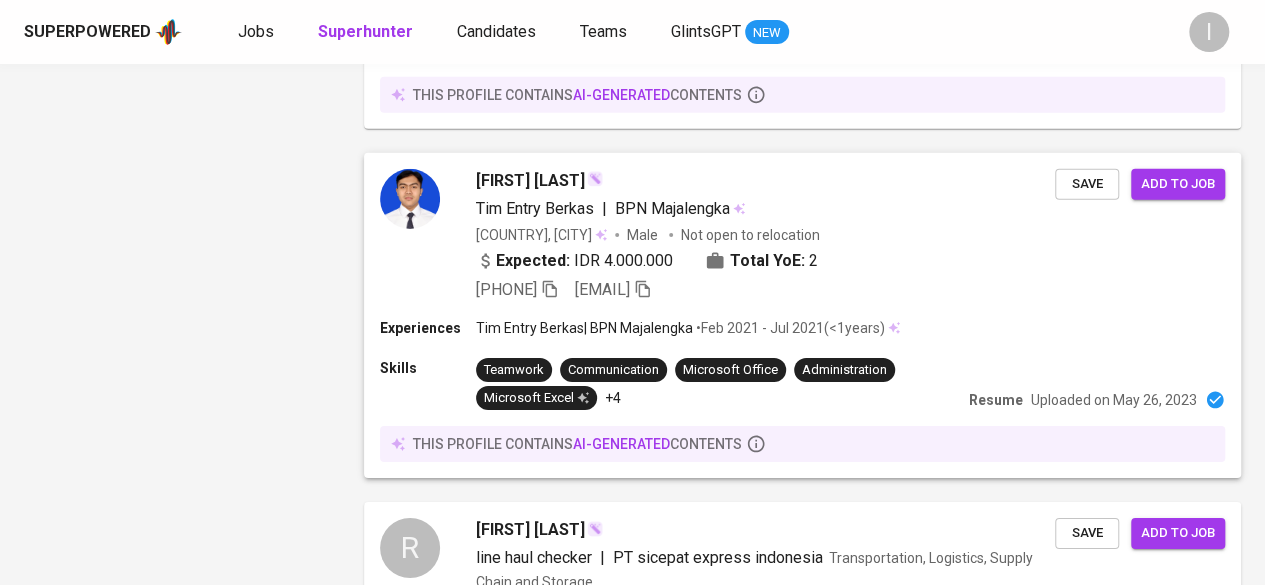 scroll, scrollTop: 3500, scrollLeft: 0, axis: vertical 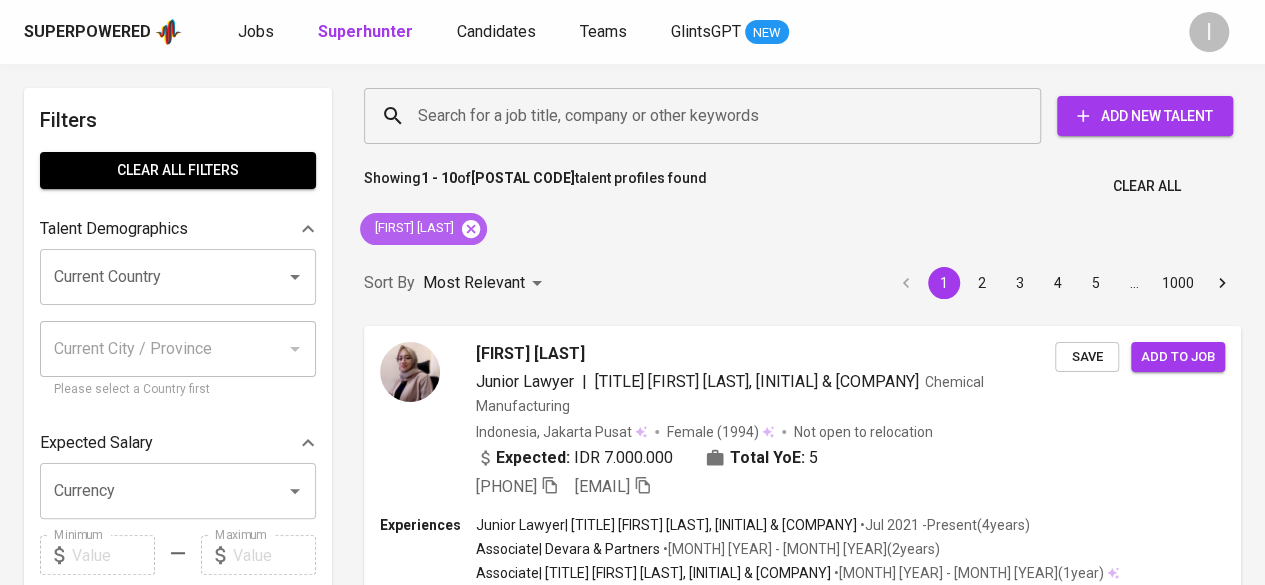click 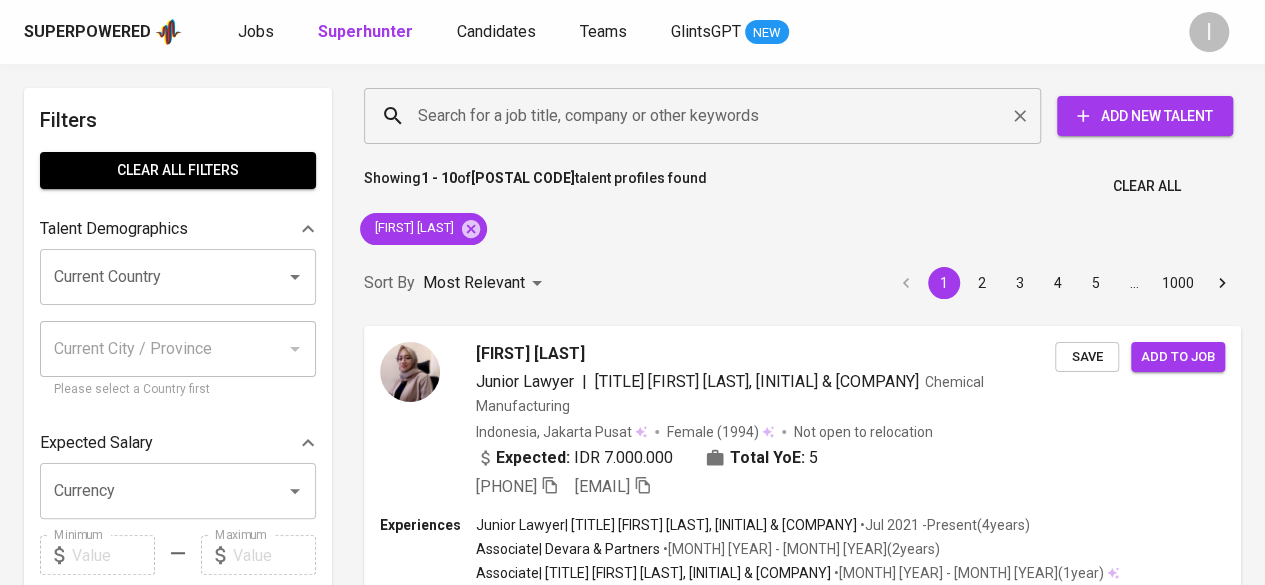 click on "Search for a job title, company or other keywords" at bounding box center (707, 116) 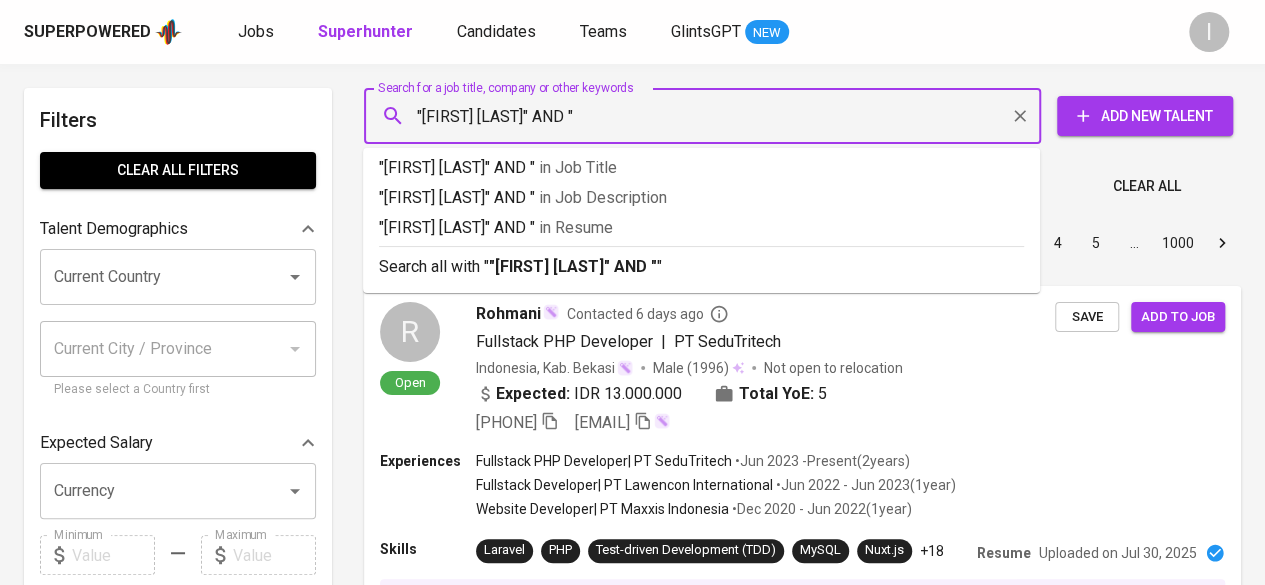 paste on "bleachh2000@gmail.com" 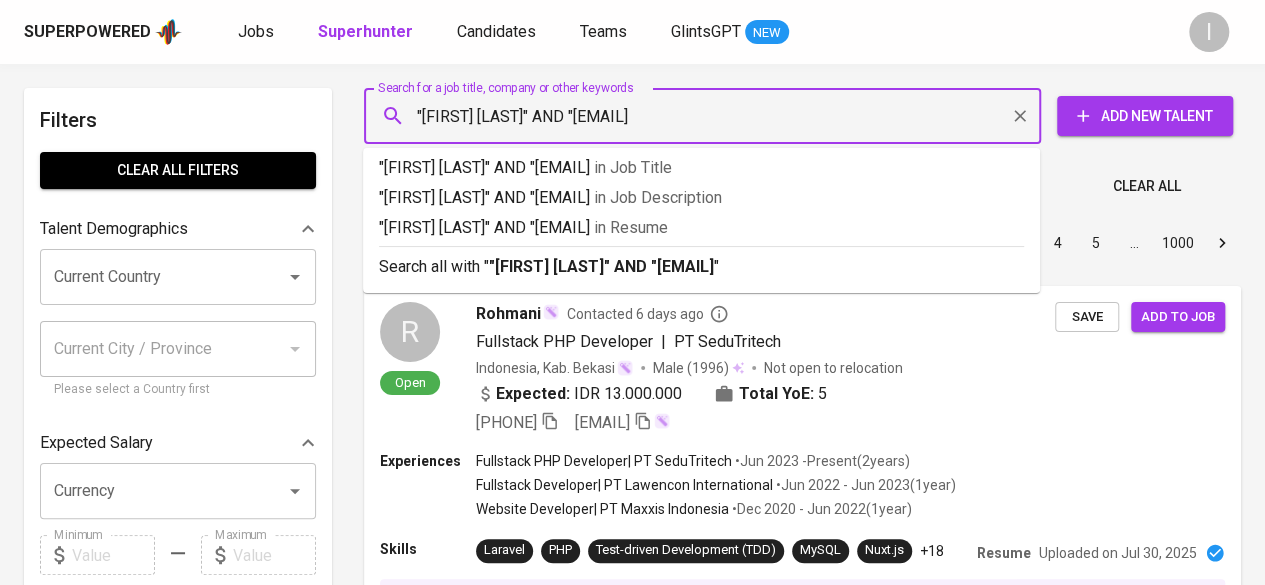 type on ""Randy Ganesya" AND "bleachh2000@gmail.com"" 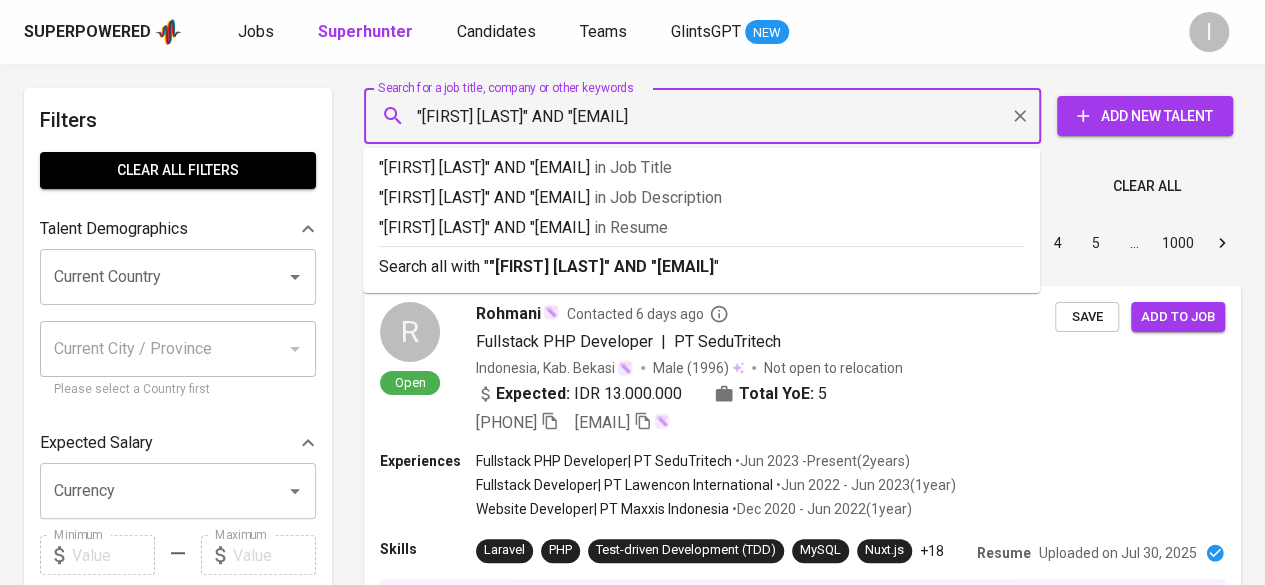 type 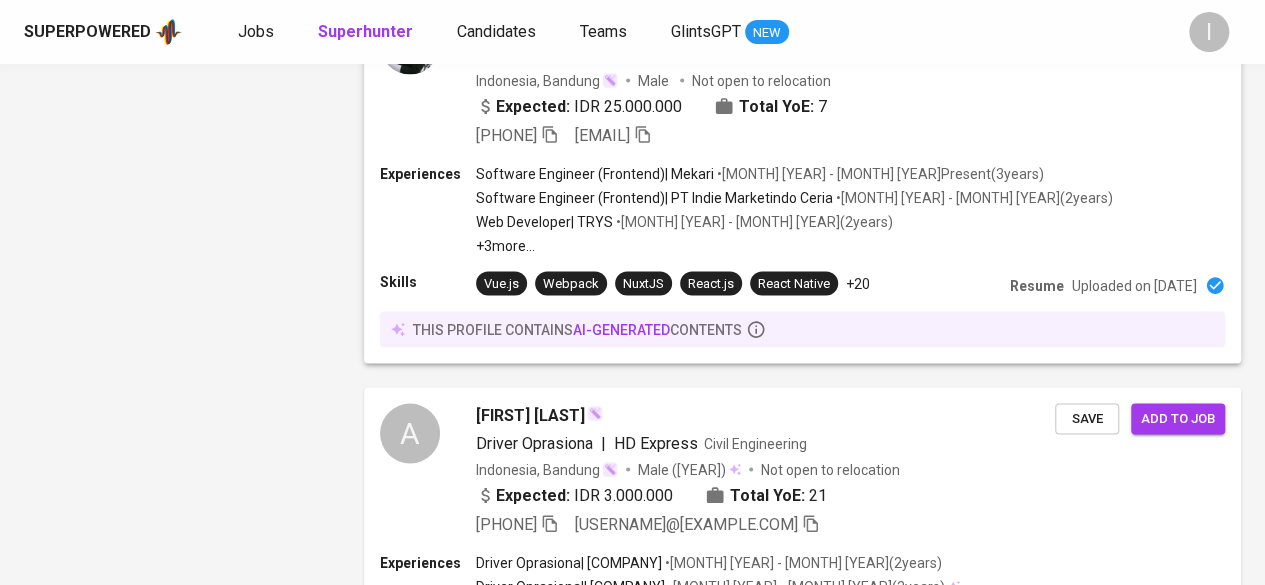 scroll, scrollTop: 2000, scrollLeft: 0, axis: vertical 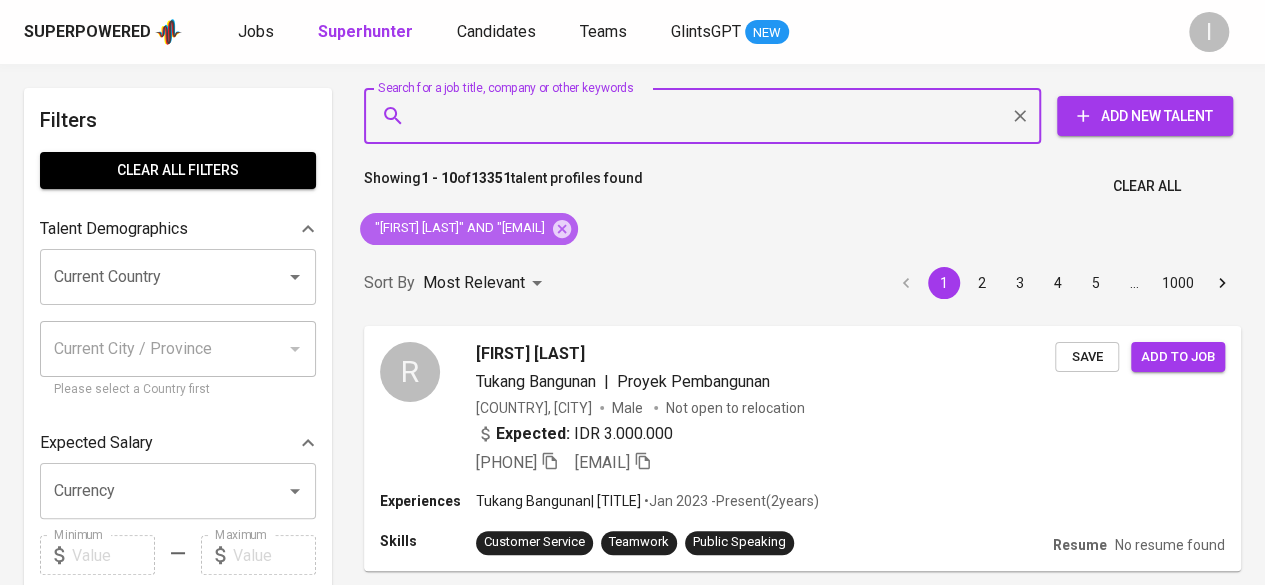 drag, startPoint x: 678, startPoint y: 229, endPoint x: 656, endPoint y: 107, distance: 123.967735 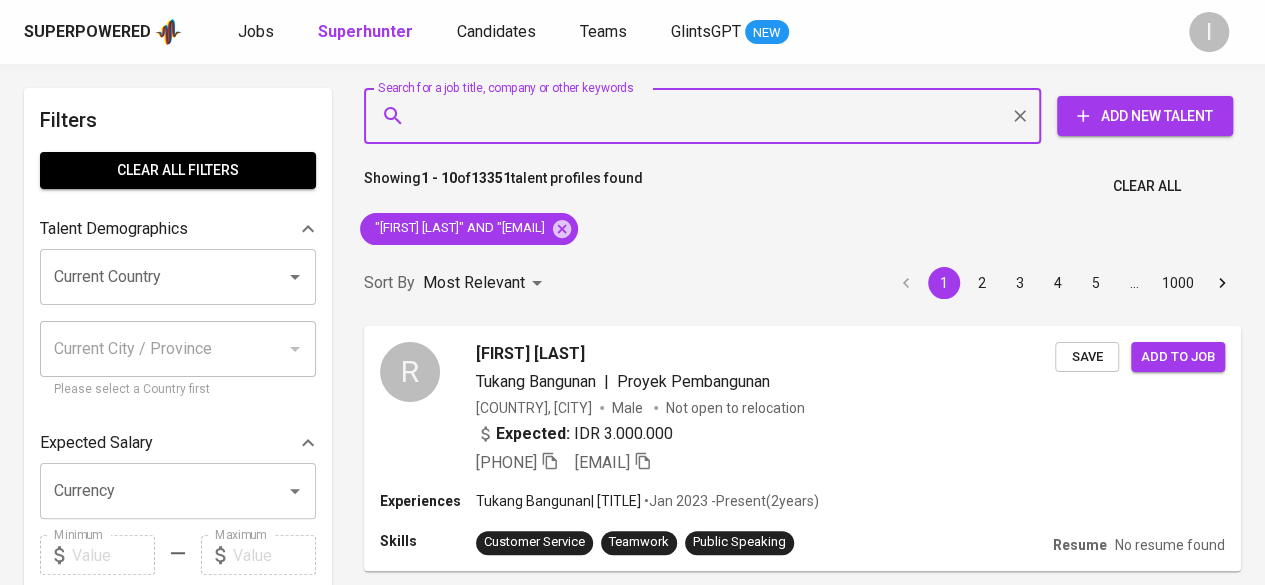 click on "Search for a job title, company or other keywords" at bounding box center (707, 116) 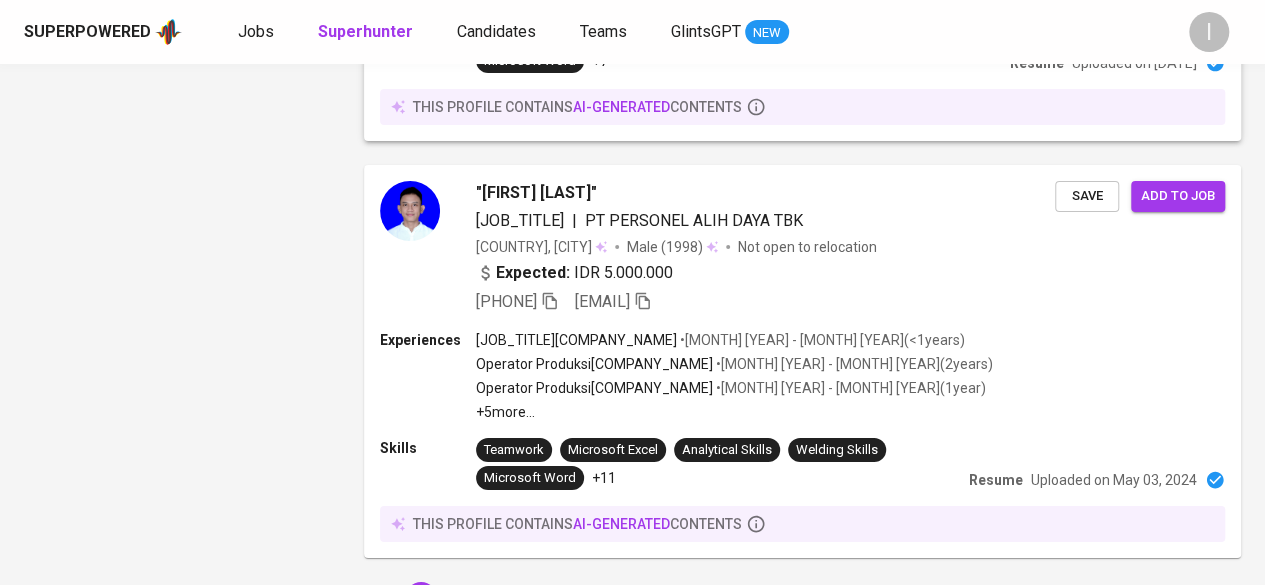 scroll, scrollTop: 3855, scrollLeft: 0, axis: vertical 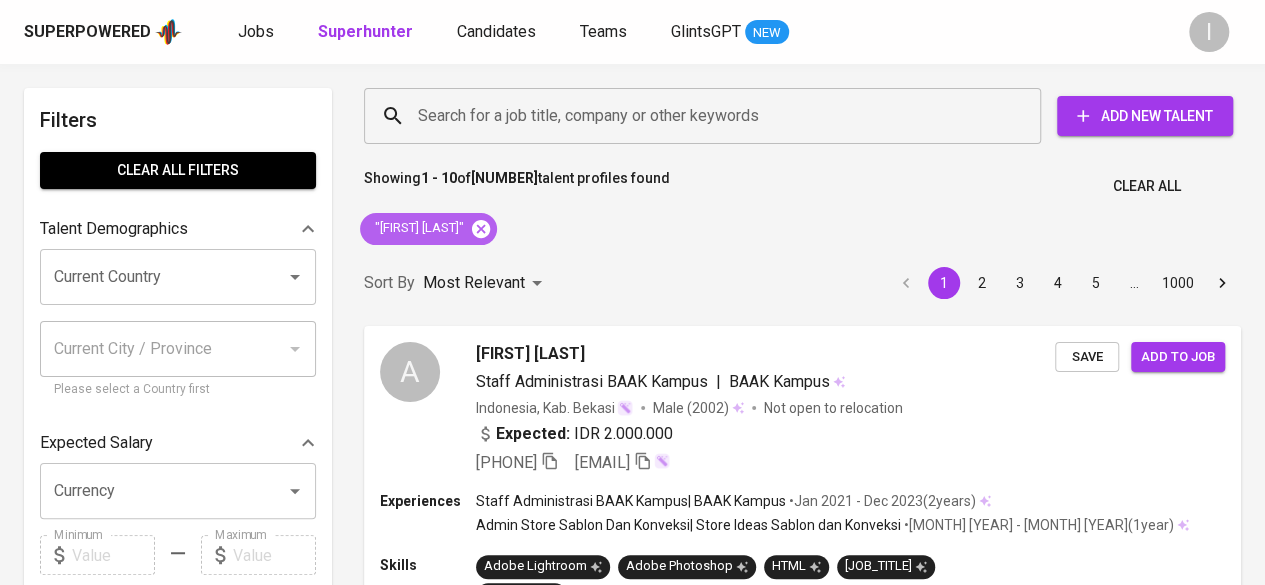 click 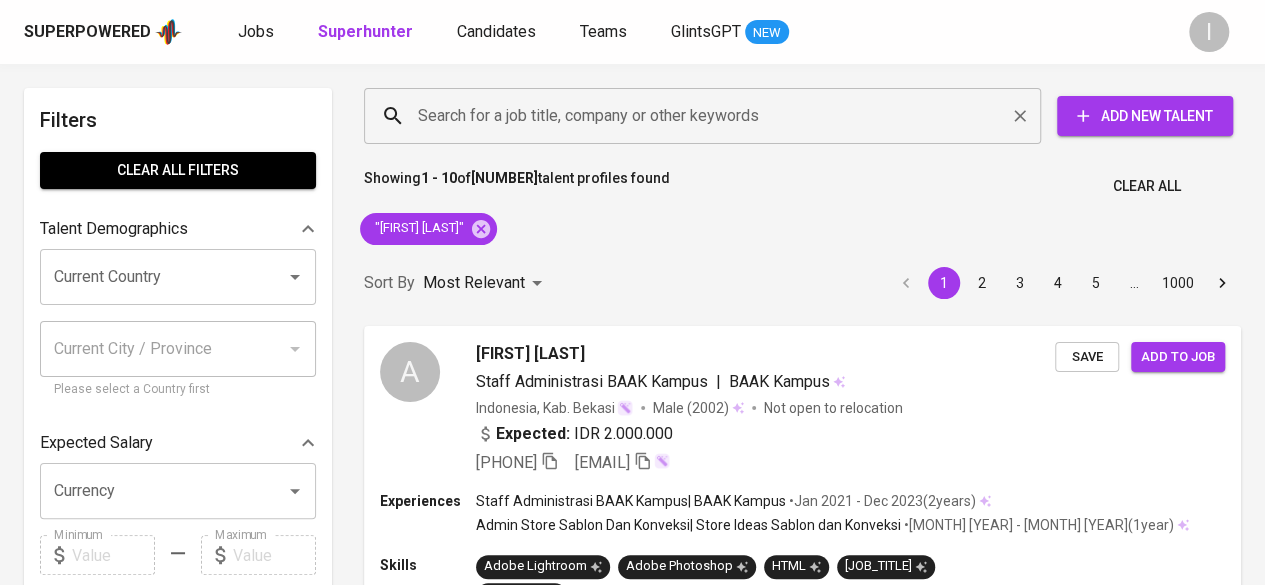 click on "Search for a job title, company or other keywords" at bounding box center [707, 116] 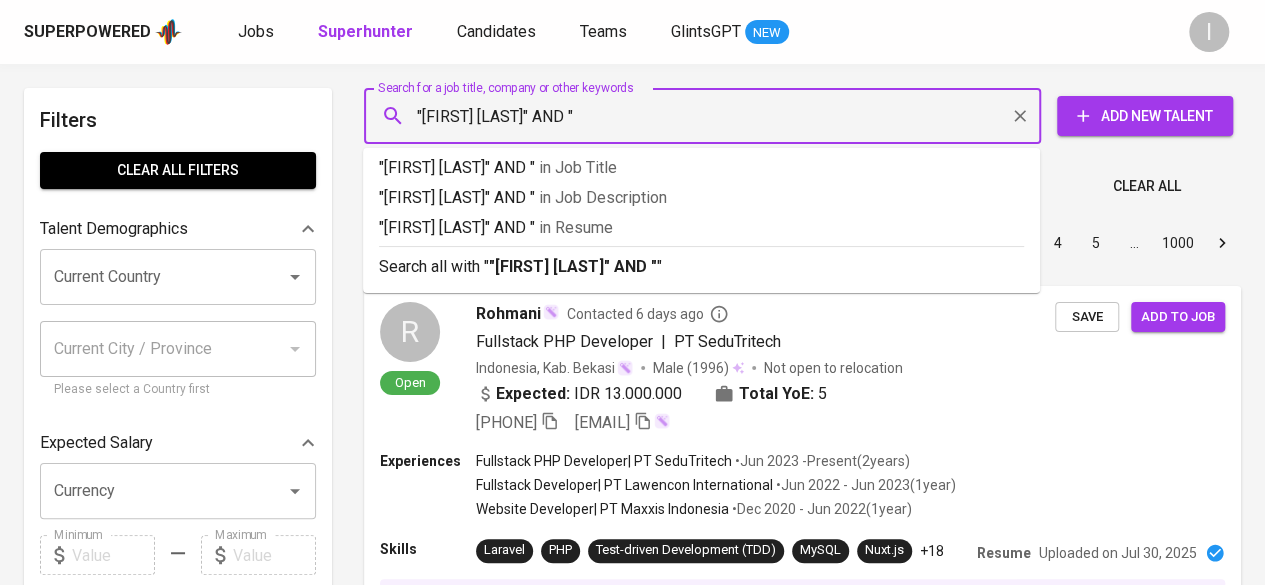 paste on "bdgdresser@gmail.com" 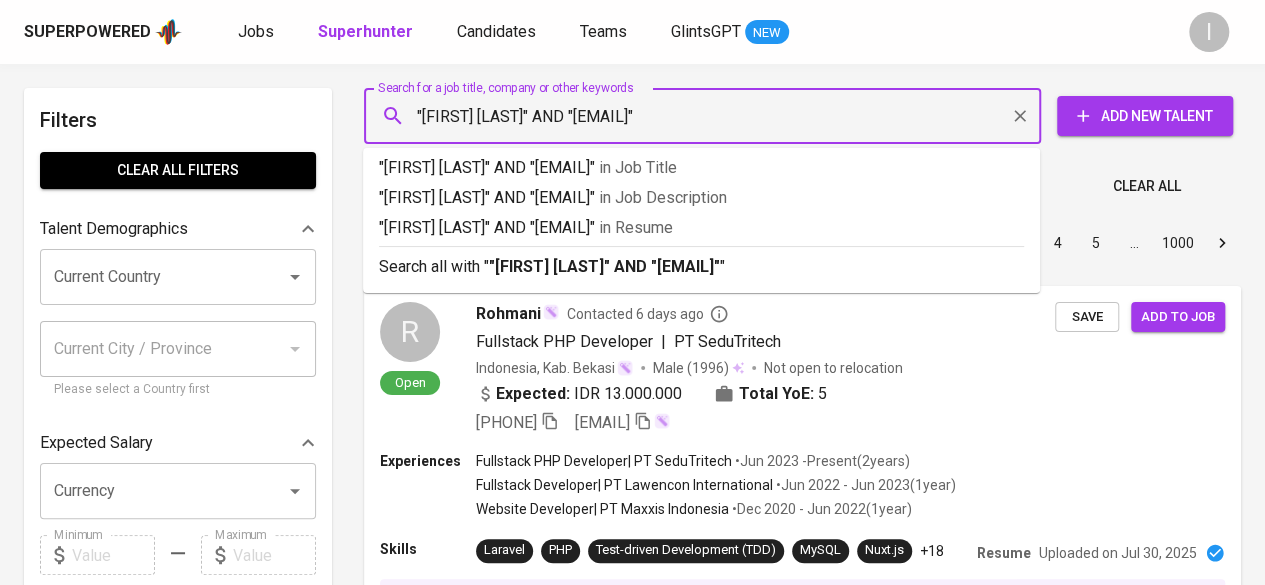 type on ""AAN SUHANDA" AND "bdgdresser@gmail.com"" 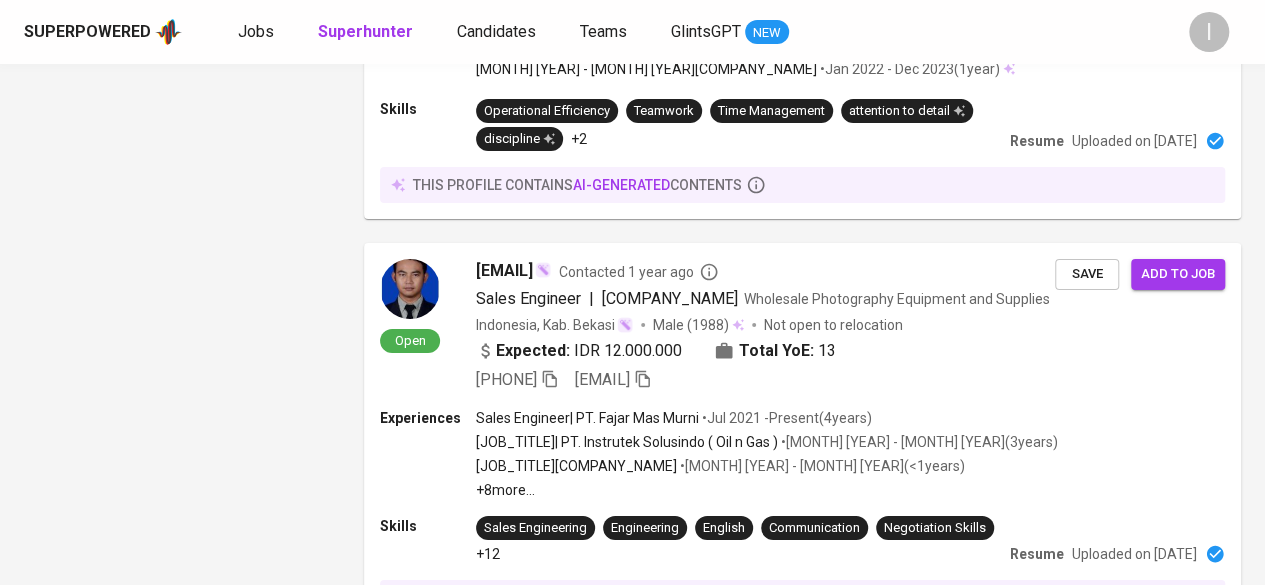 scroll, scrollTop: 3899, scrollLeft: 0, axis: vertical 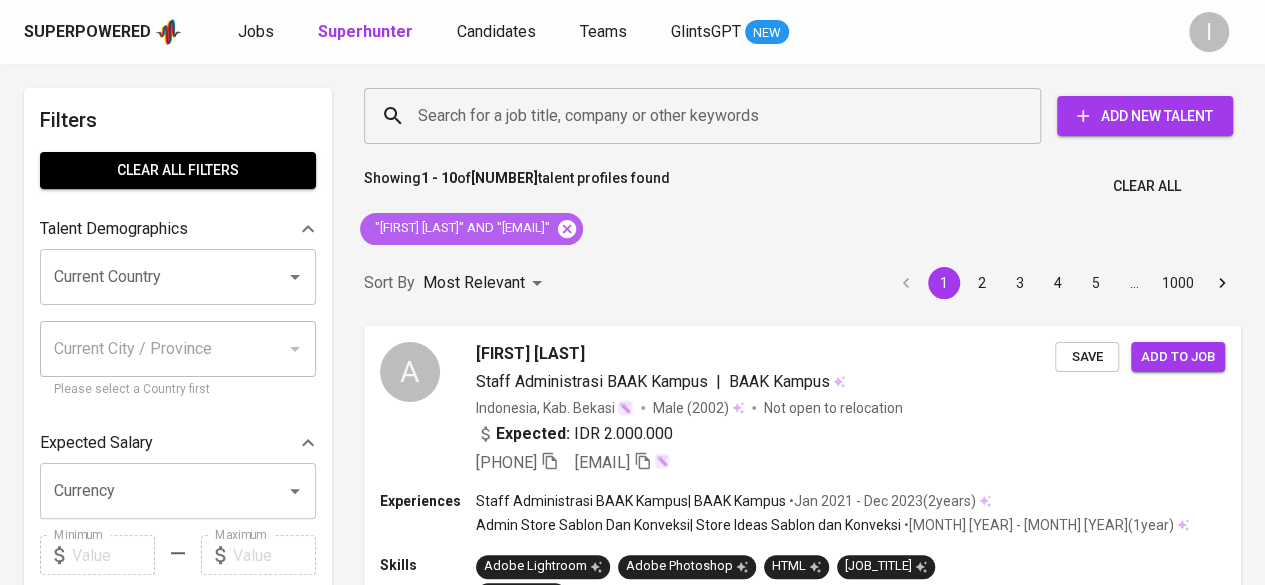 click 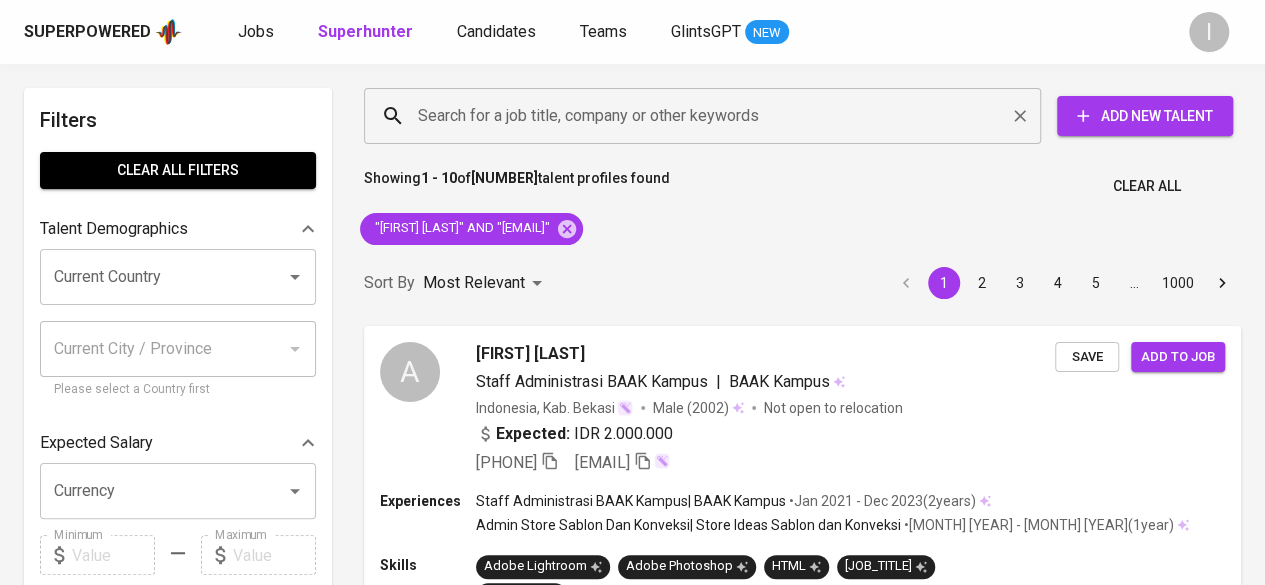 click on "Search for a job title, company or other keywords" at bounding box center (707, 116) 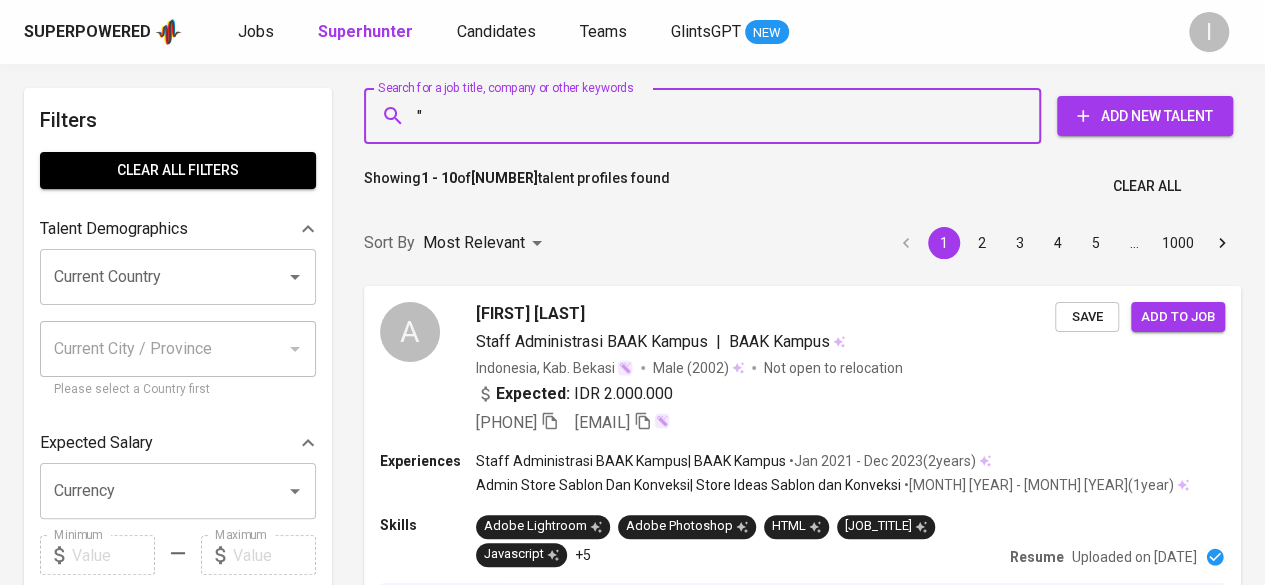 paste on "Irhamudin farzan" 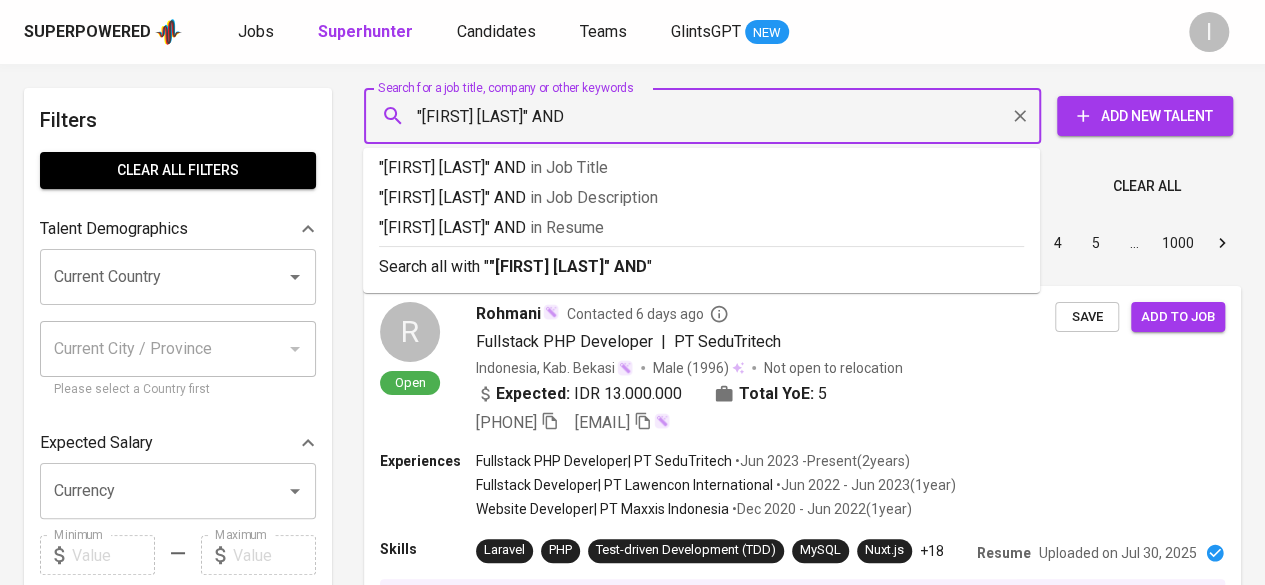 drag, startPoint x: 591, startPoint y: 118, endPoint x: 546, endPoint y: 116, distance: 45.044422 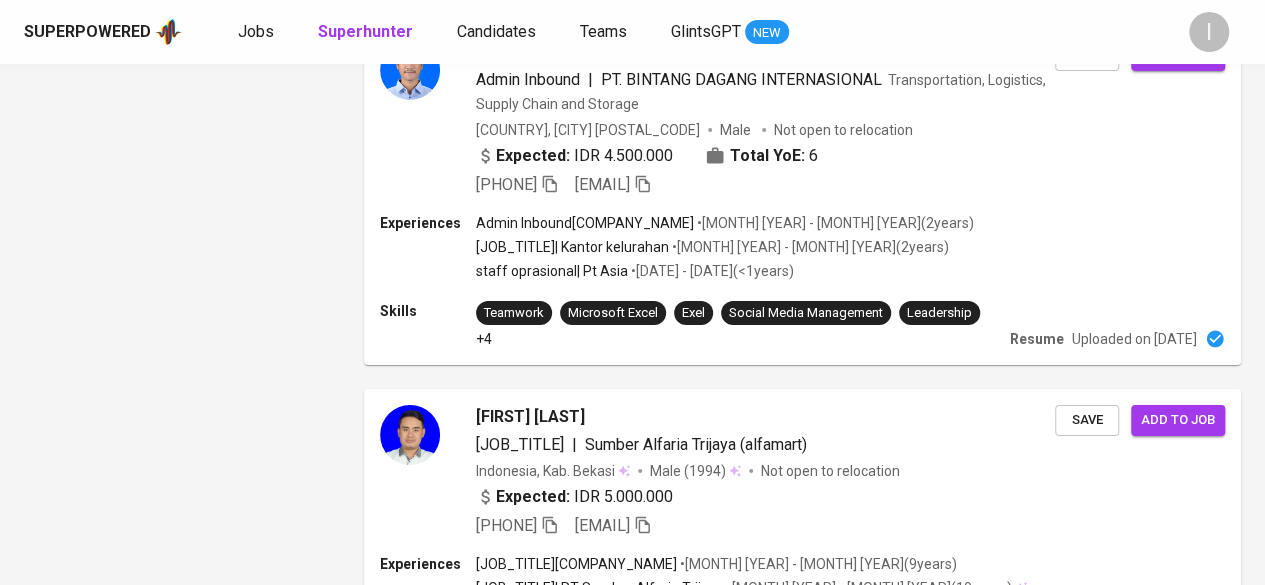 scroll, scrollTop: 3300, scrollLeft: 0, axis: vertical 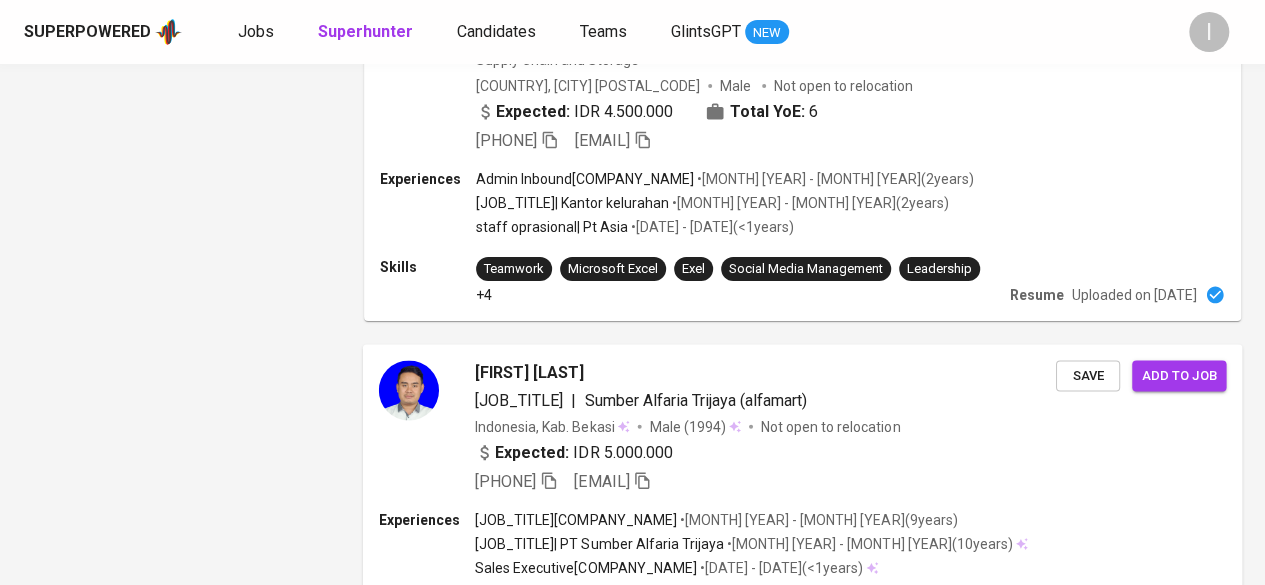type 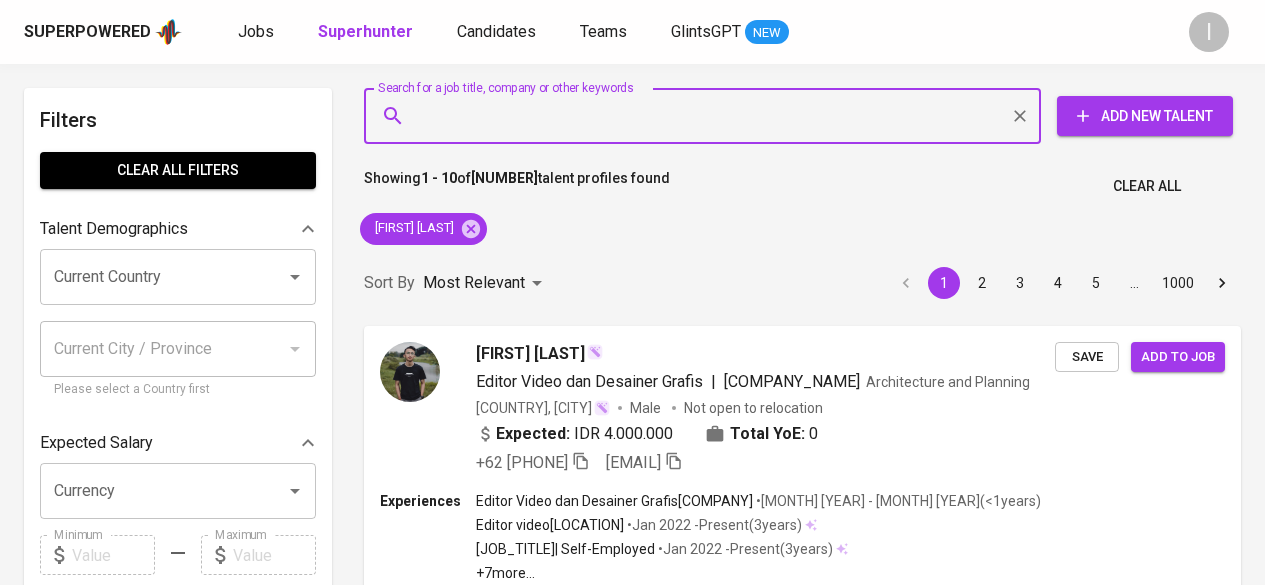 scroll, scrollTop: 3300, scrollLeft: 0, axis: vertical 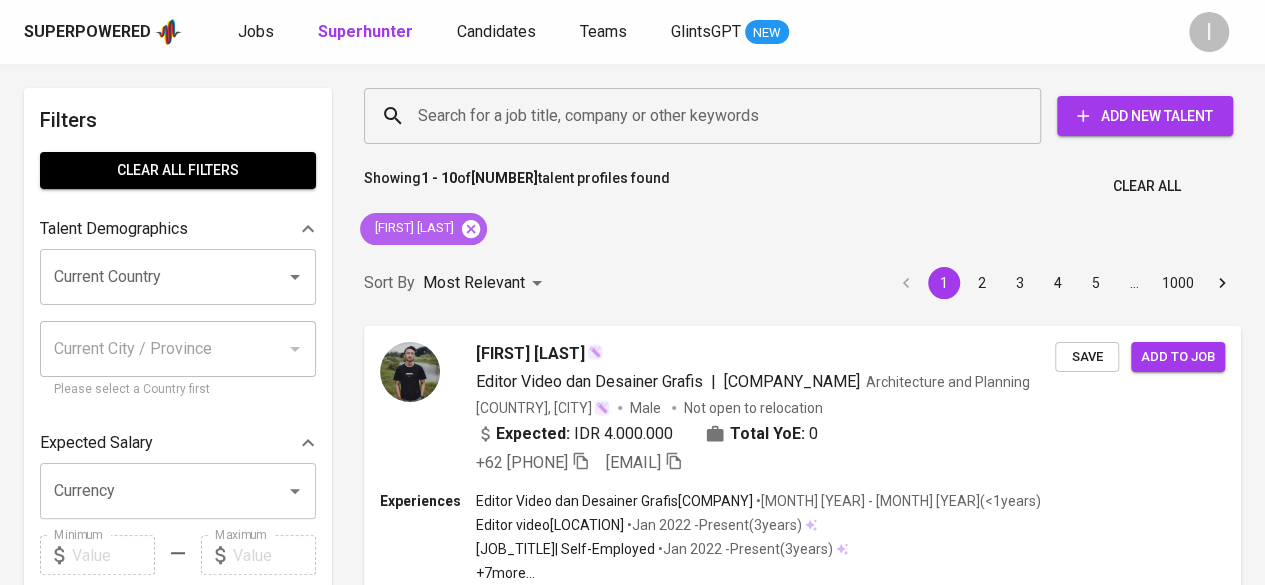 click 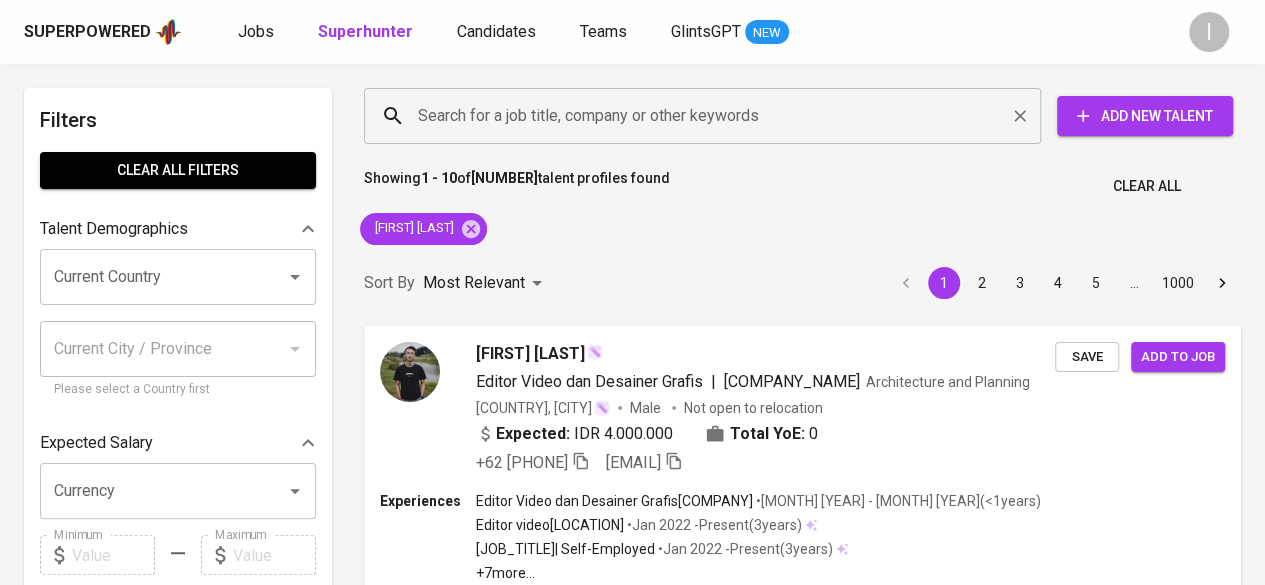 click on "Search for a job title, company or other keywords" at bounding box center [707, 116] 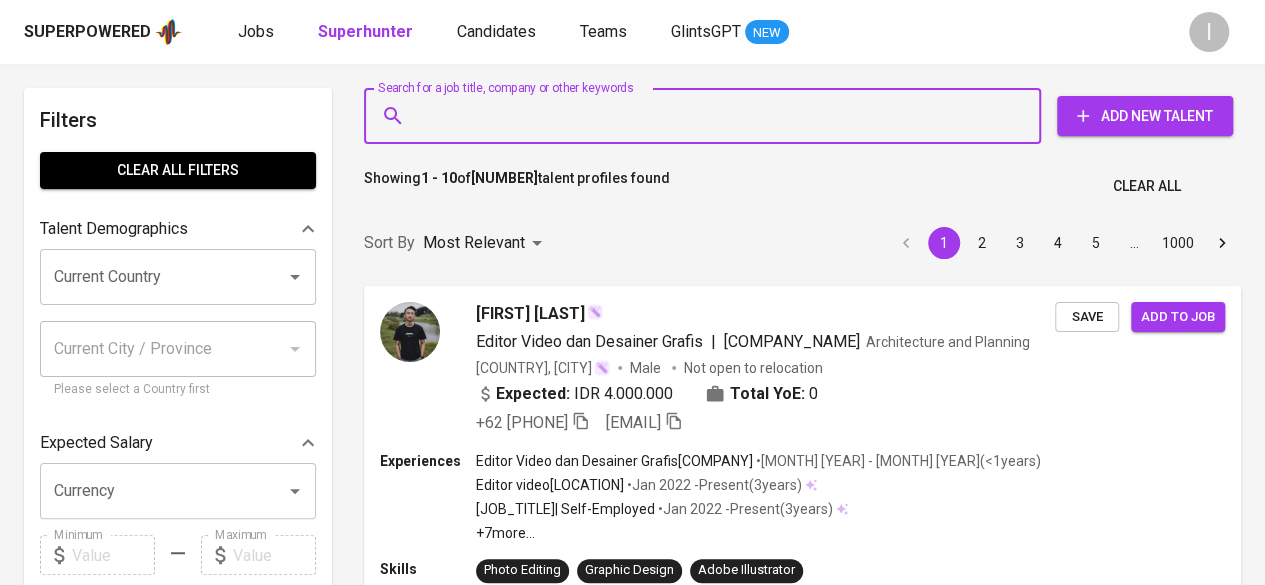 paste on "[FIRST] [LAST]" 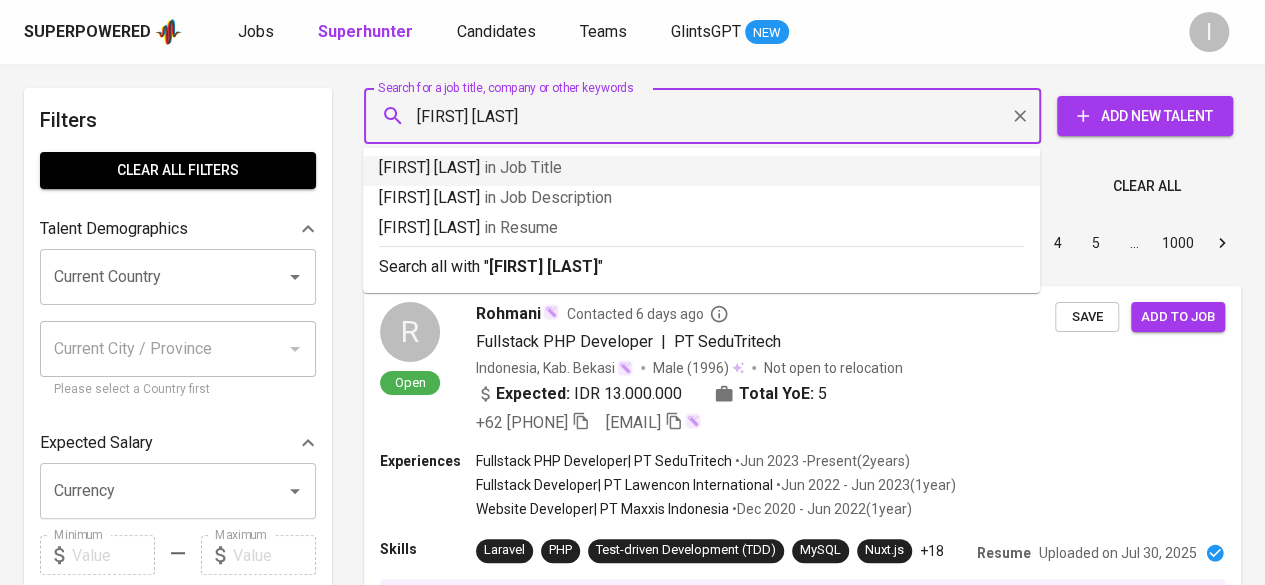click on "[FIRST] [LAST]" at bounding box center [707, 116] 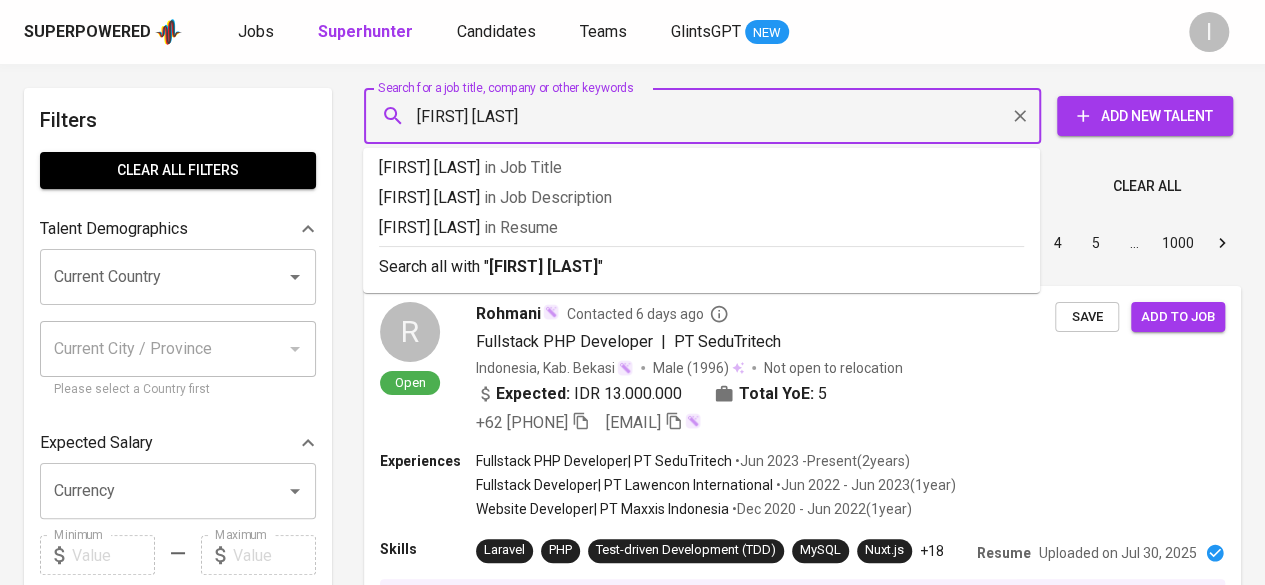 click on "[FIRST] [LAST]" at bounding box center (707, 116) 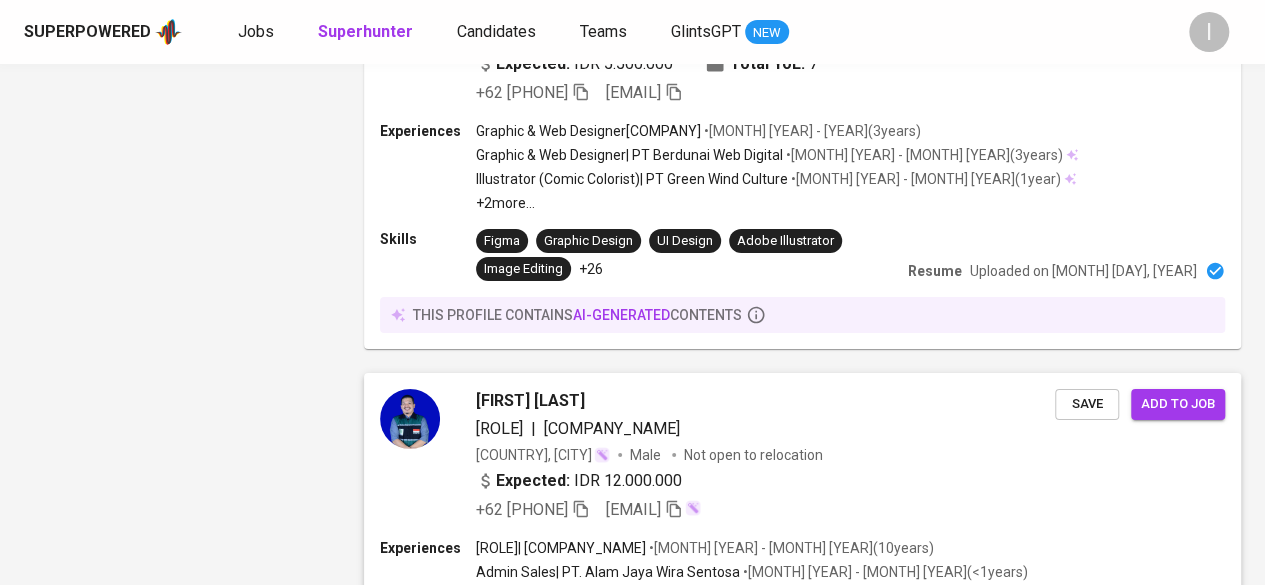 scroll, scrollTop: 3930, scrollLeft: 0, axis: vertical 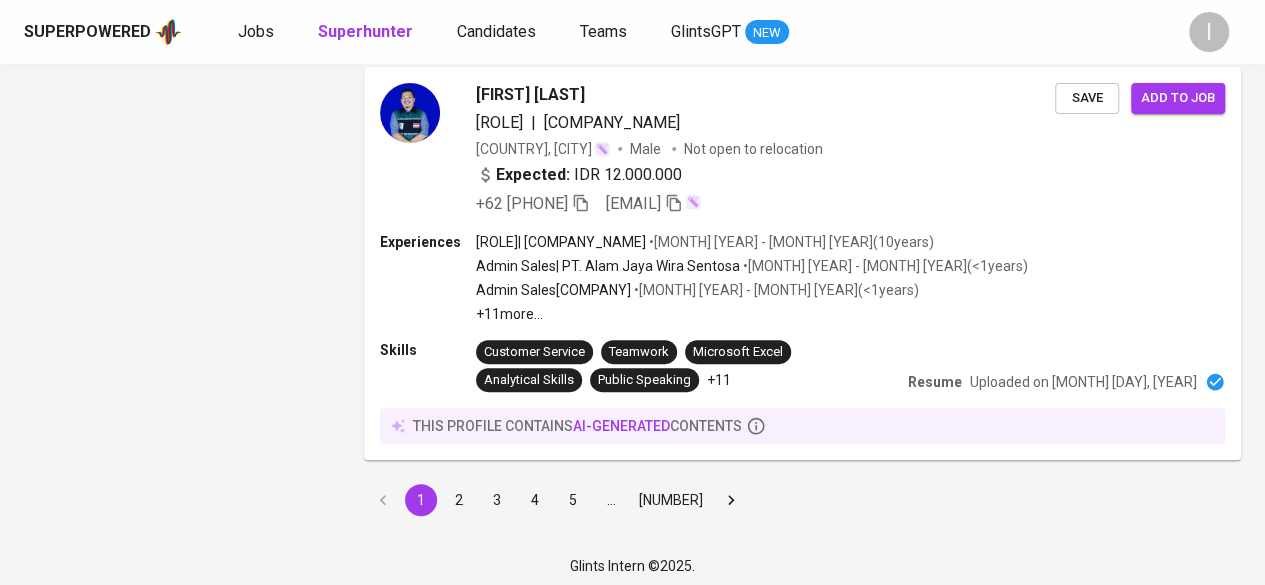 click on "2" at bounding box center [459, 500] 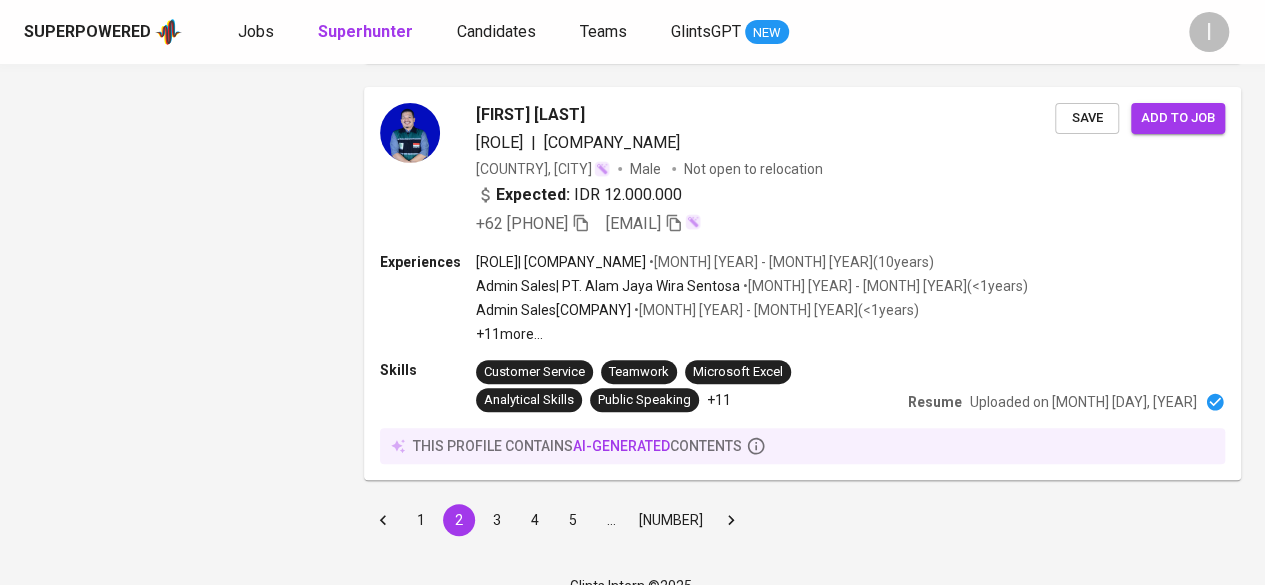scroll, scrollTop: 0, scrollLeft: 0, axis: both 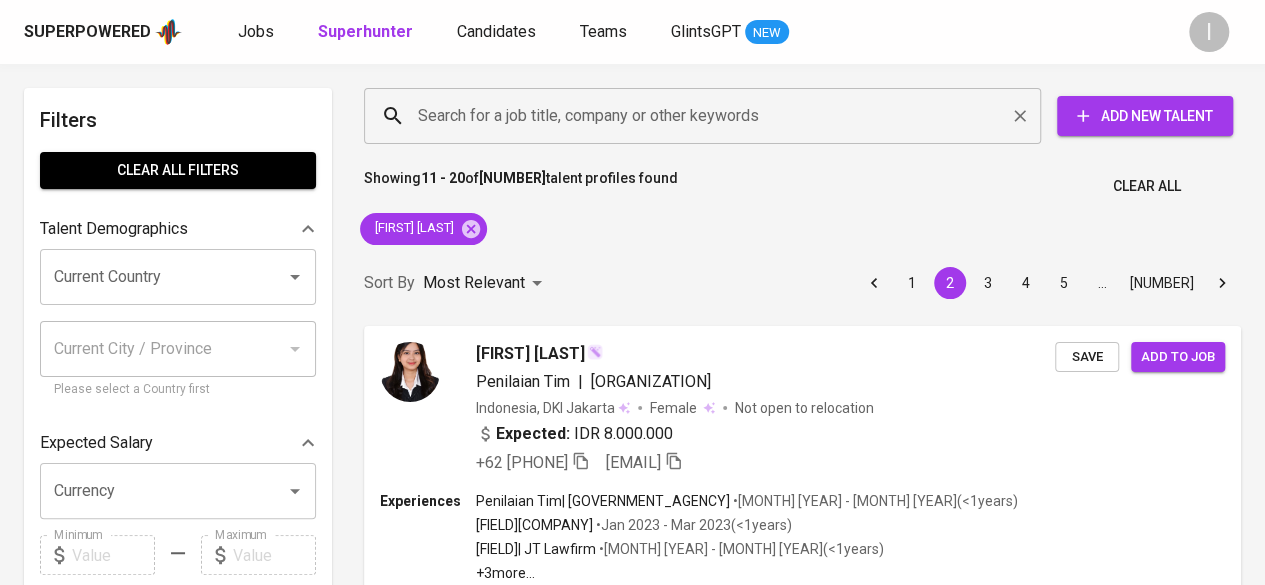 click on "Search for a job title, company or other keywords" at bounding box center [707, 116] 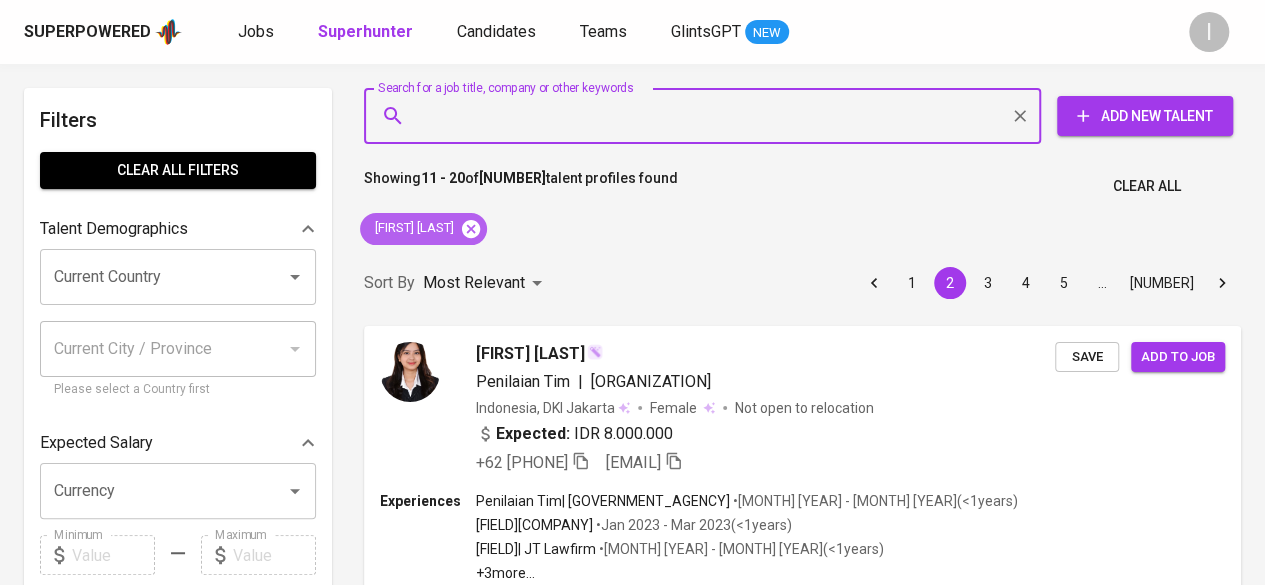 click 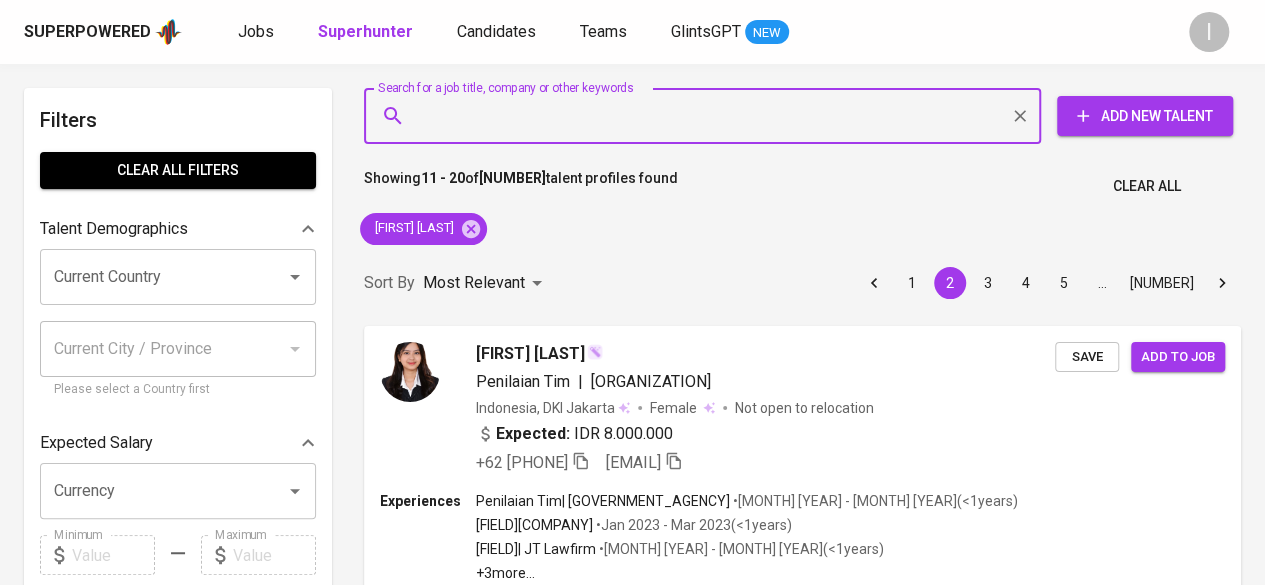 click on "Search for a job title, company or other keywords" at bounding box center (707, 116) 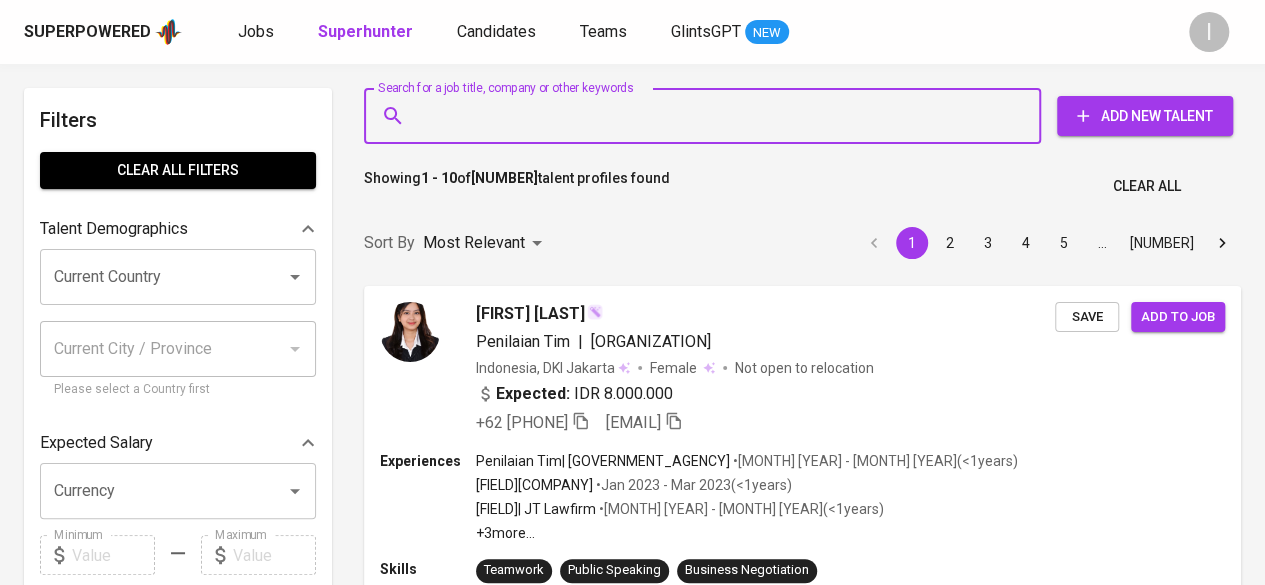 click on "Search for a job title, company or other keywords" at bounding box center [707, 116] 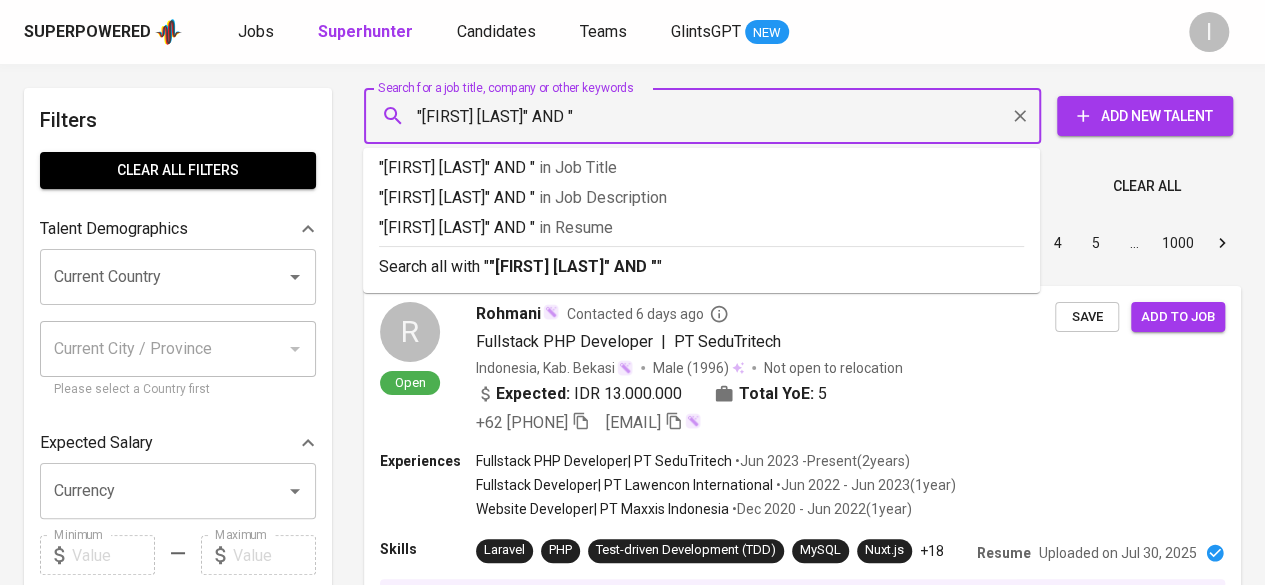 paste on "Sultan Ageng Tirtayasa" 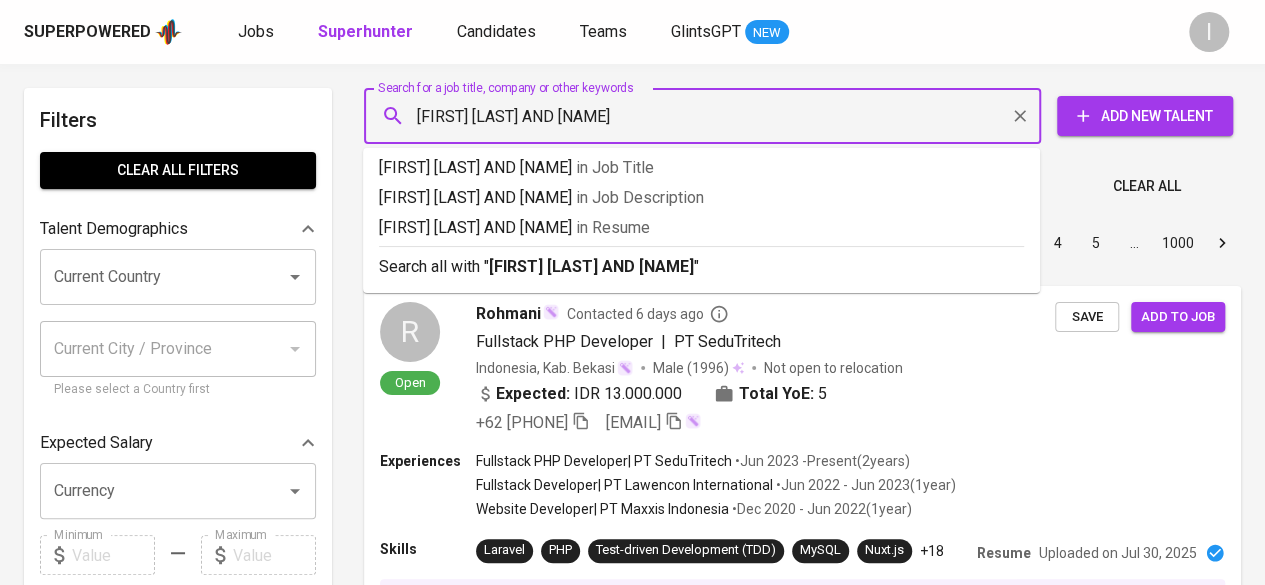 click on ""Jeffry Marpaung" AND "Sultan Ageng Tirtayasa"" at bounding box center [707, 116] 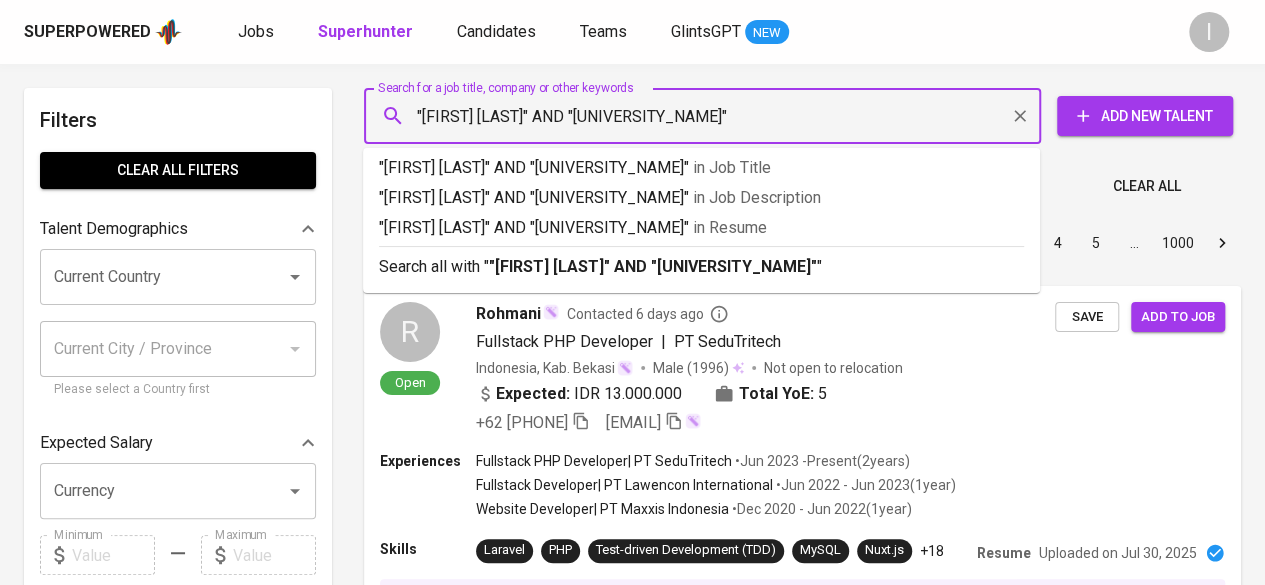 type on ""[FIRST] [LAST]" AND "[UNIVERSITY]"" 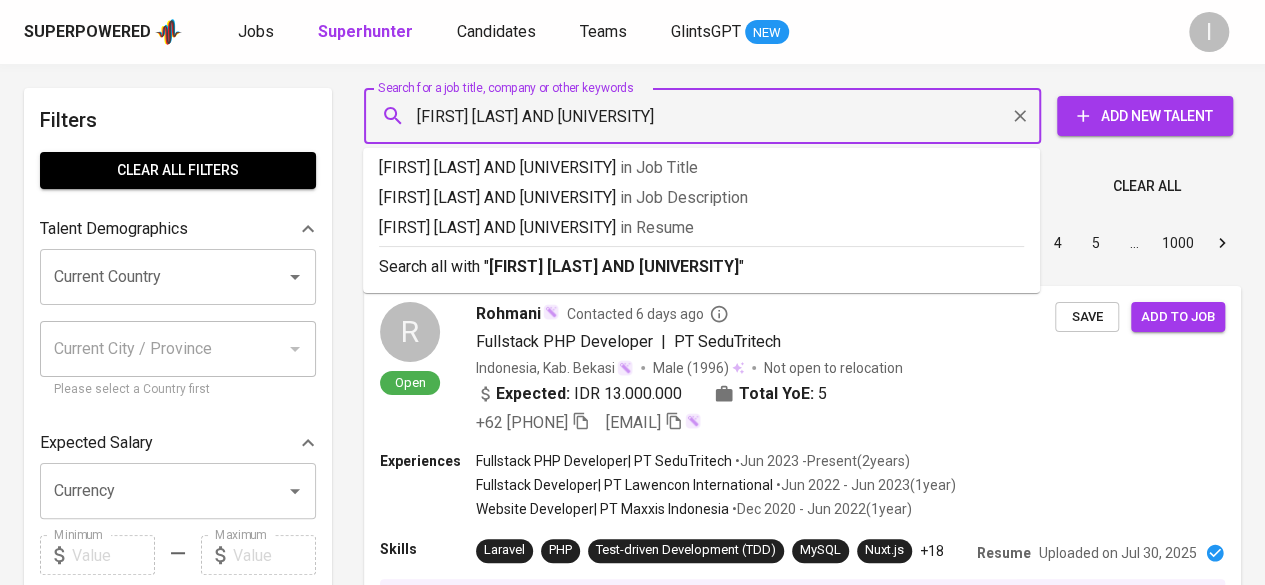 type 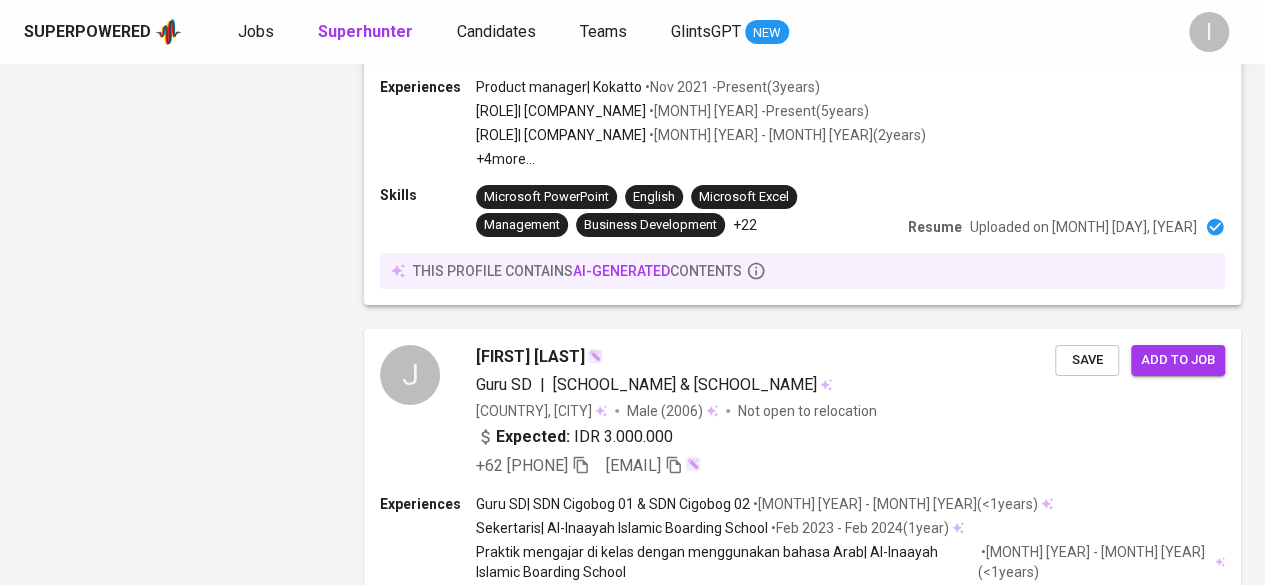 scroll, scrollTop: 3698, scrollLeft: 0, axis: vertical 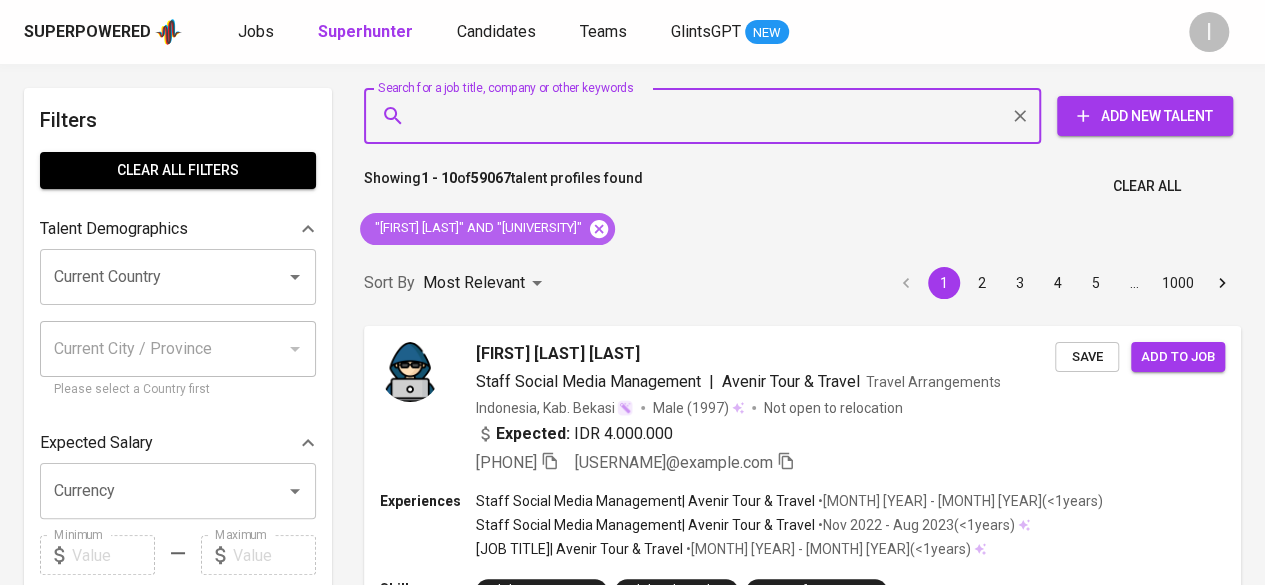 click 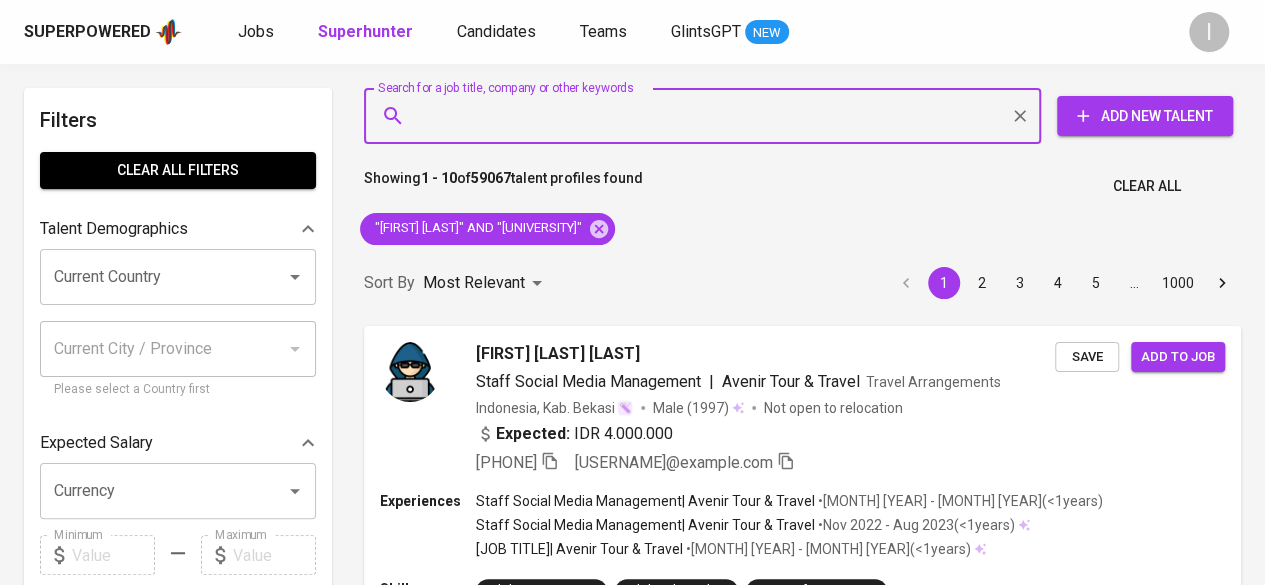 click on "Search for a job title, company or other keywords" at bounding box center (707, 116) 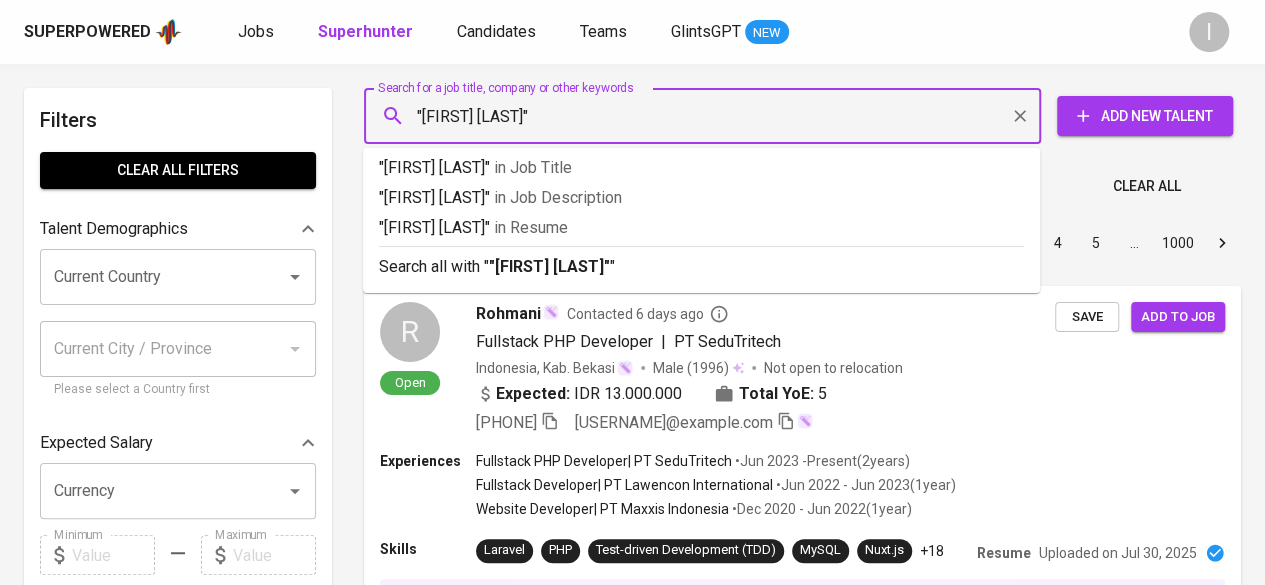 type on ""[FIRST] [LAST]"" 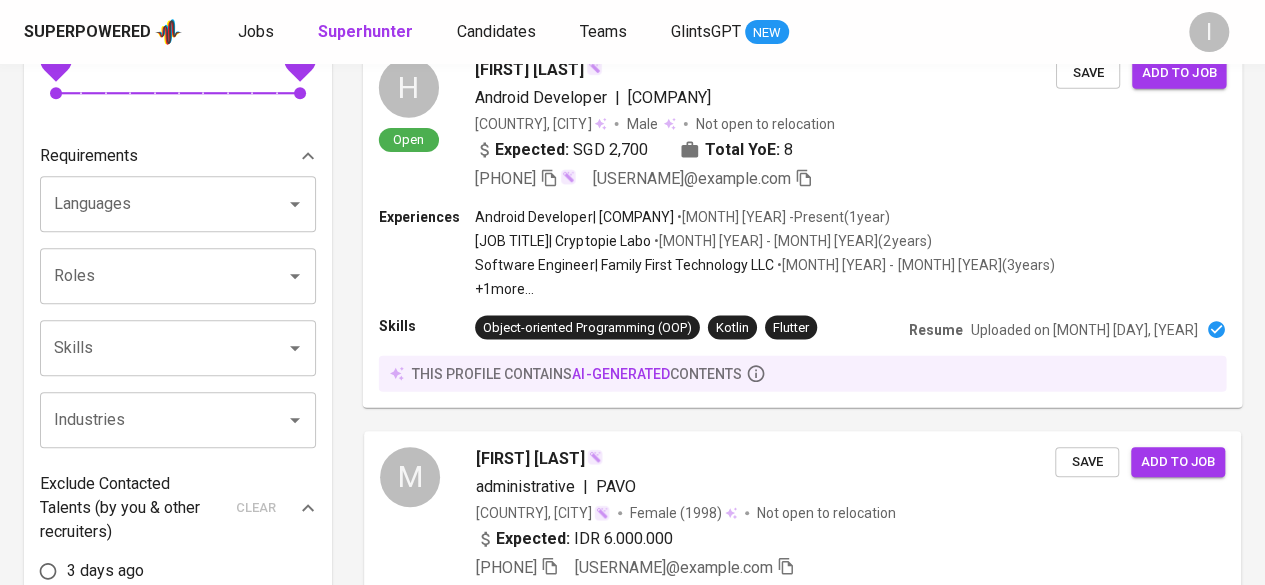 scroll, scrollTop: 200, scrollLeft: 0, axis: vertical 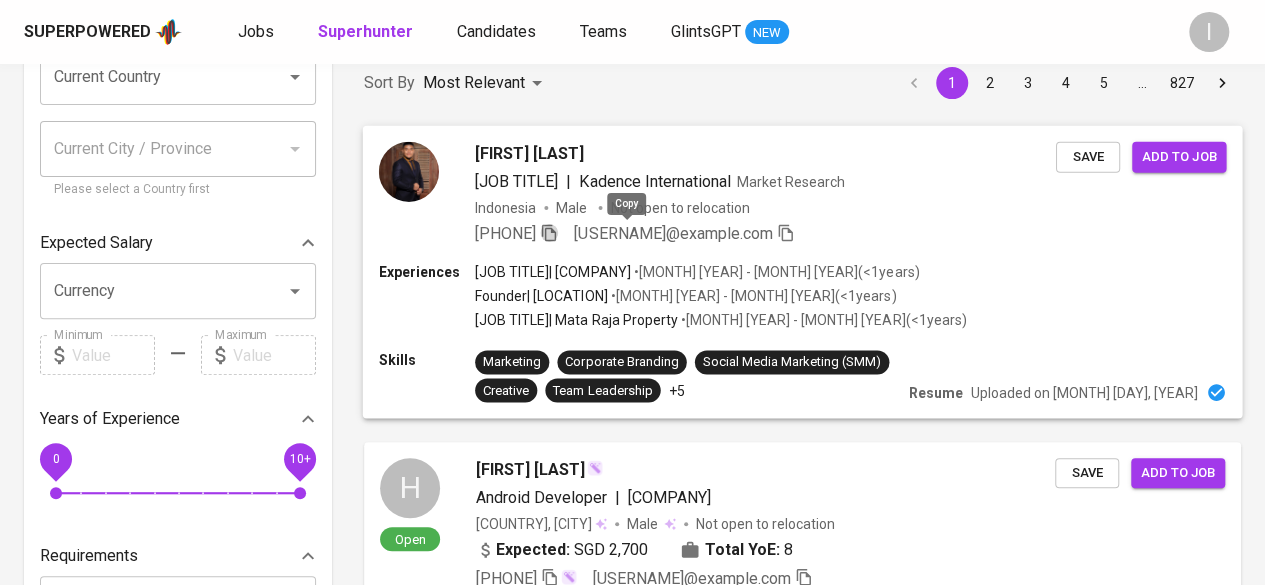 click 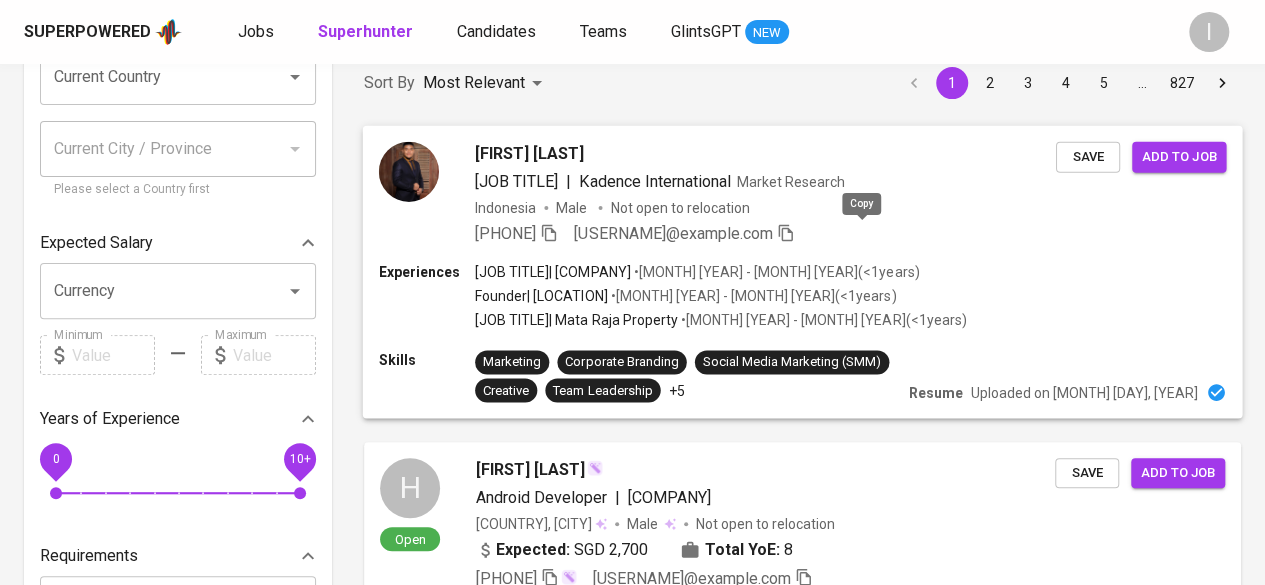 click 